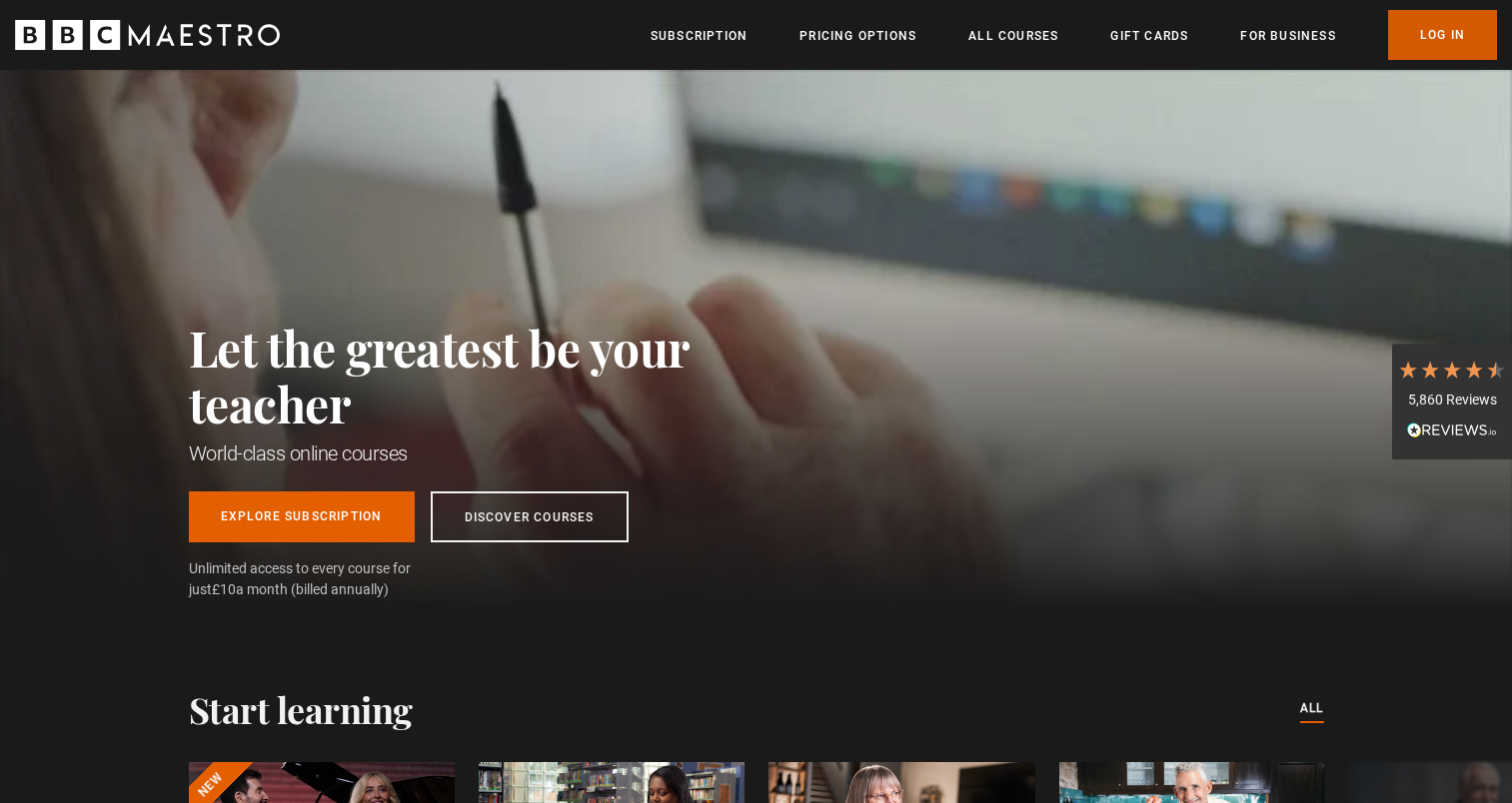 scroll, scrollTop: 0, scrollLeft: 0, axis: both 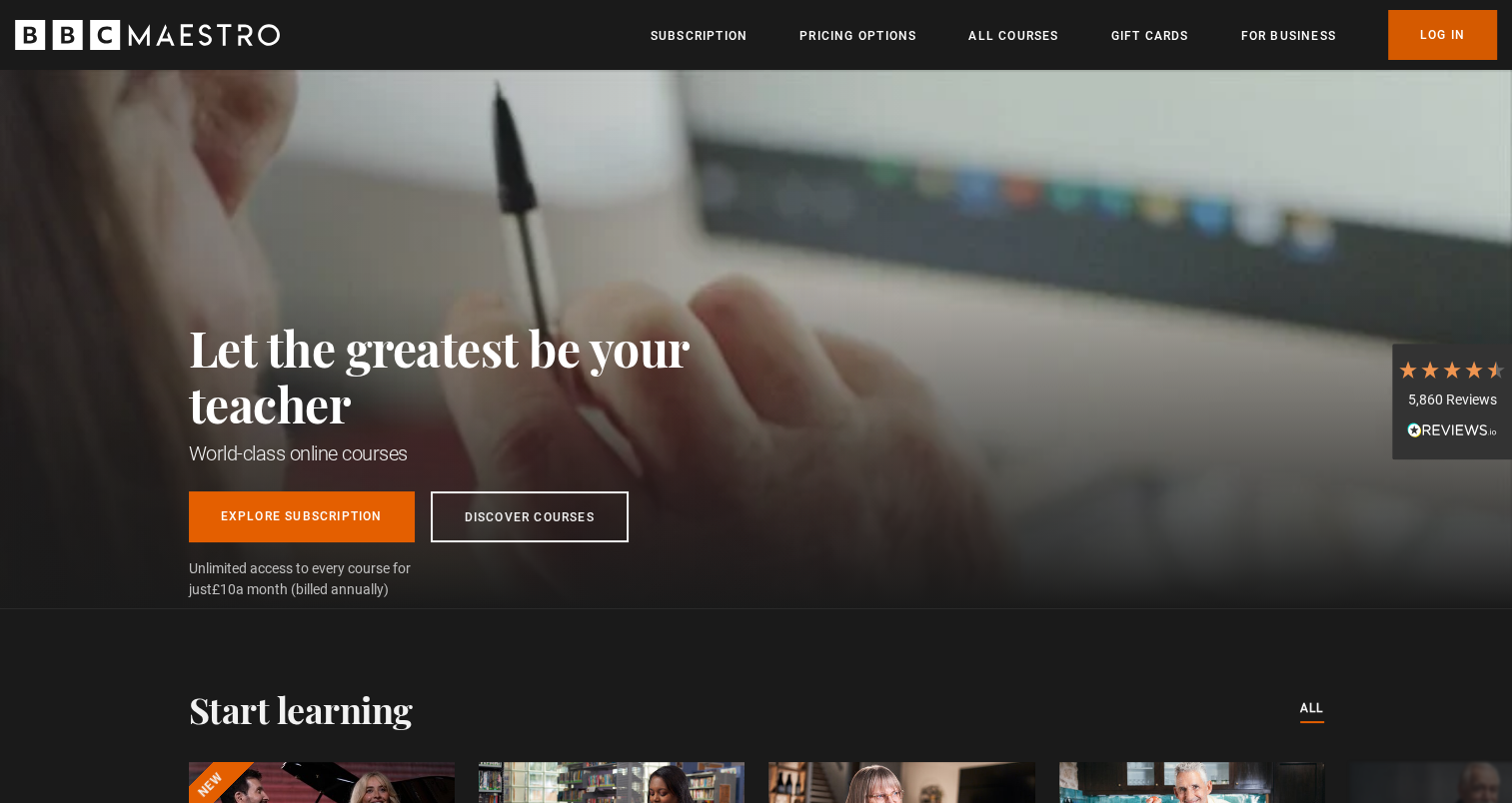 click on "Log In" at bounding box center [1442, 35] 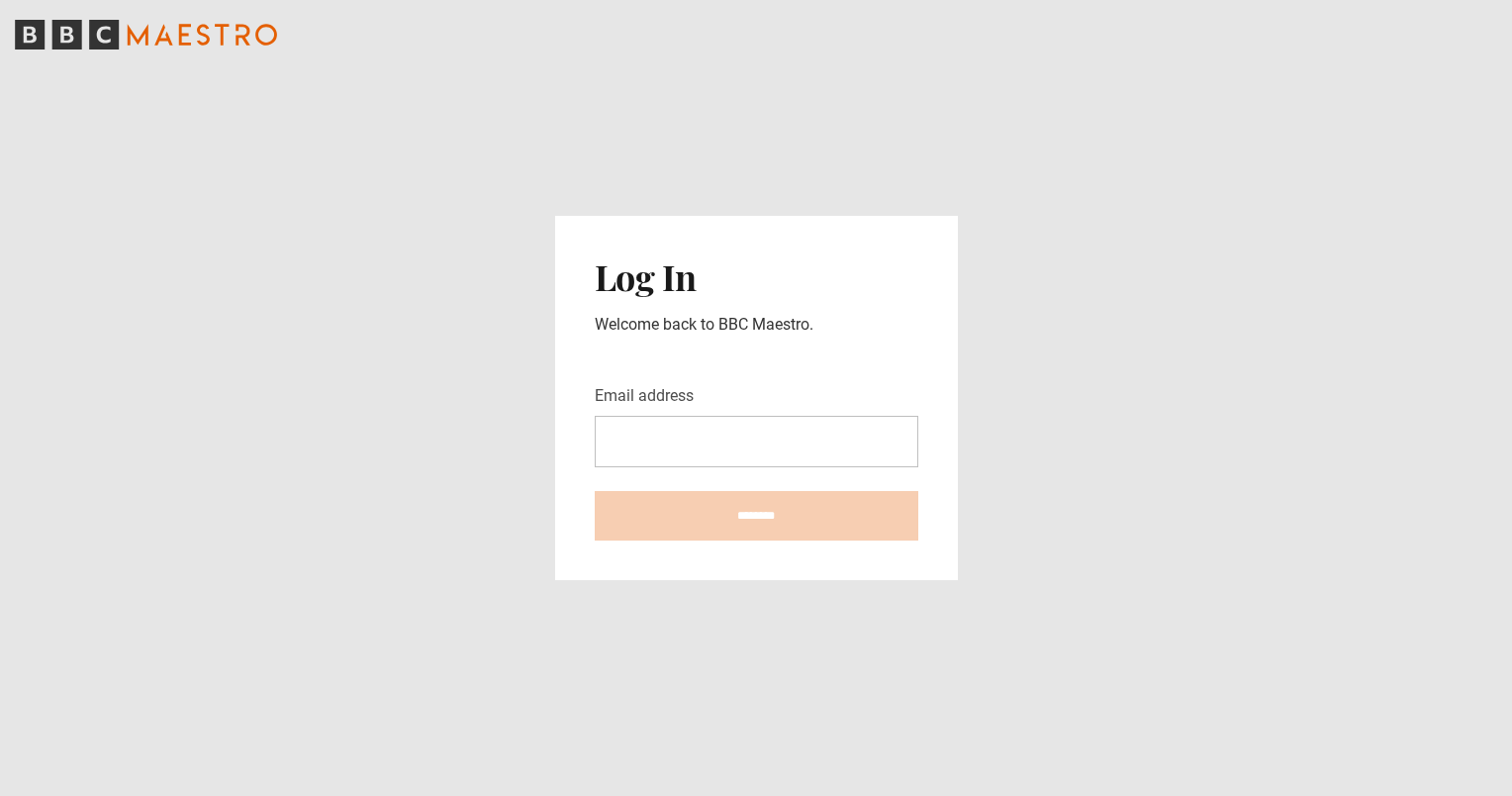 scroll, scrollTop: 0, scrollLeft: 0, axis: both 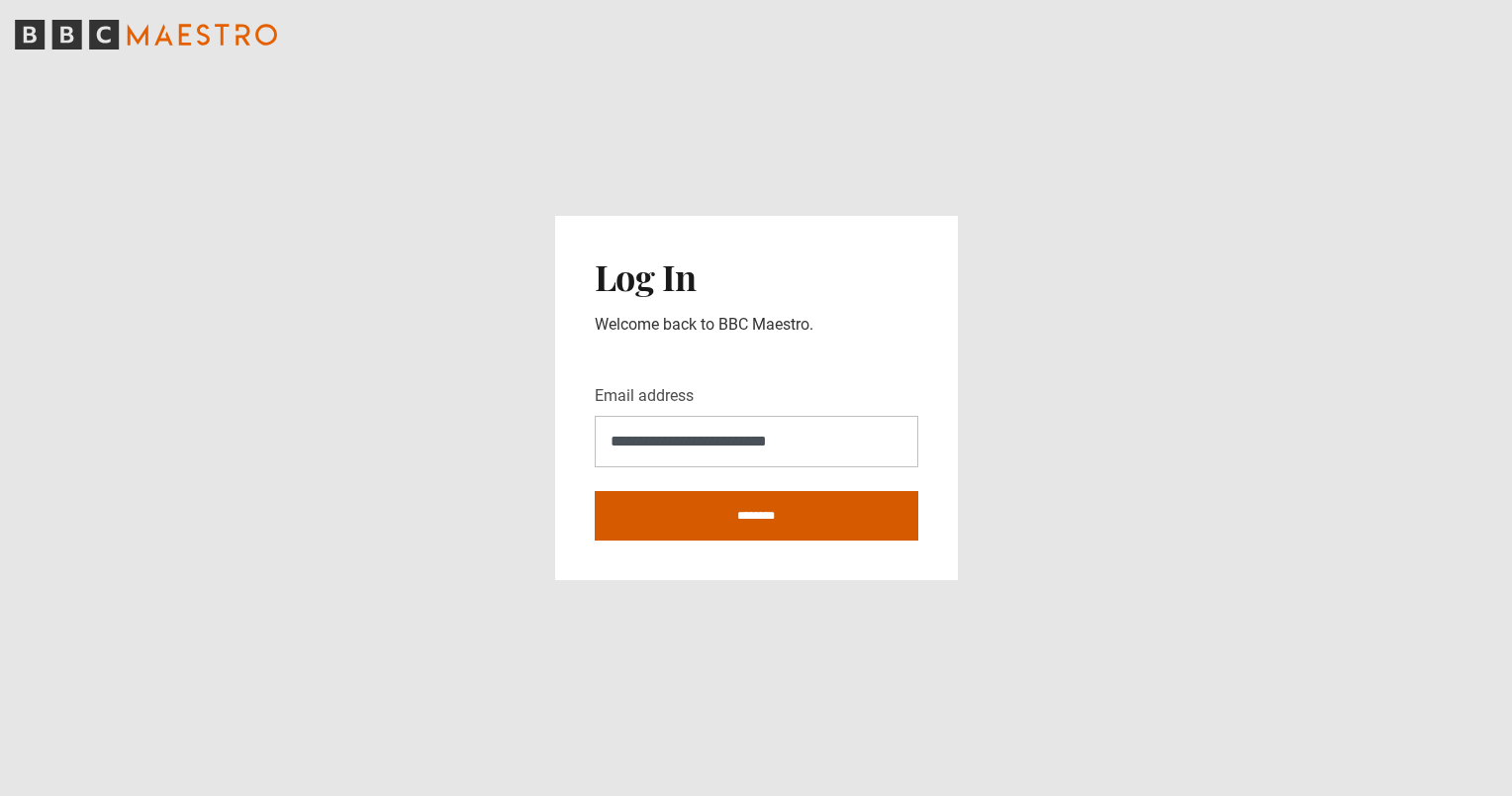 click on "********" at bounding box center [756, 516] 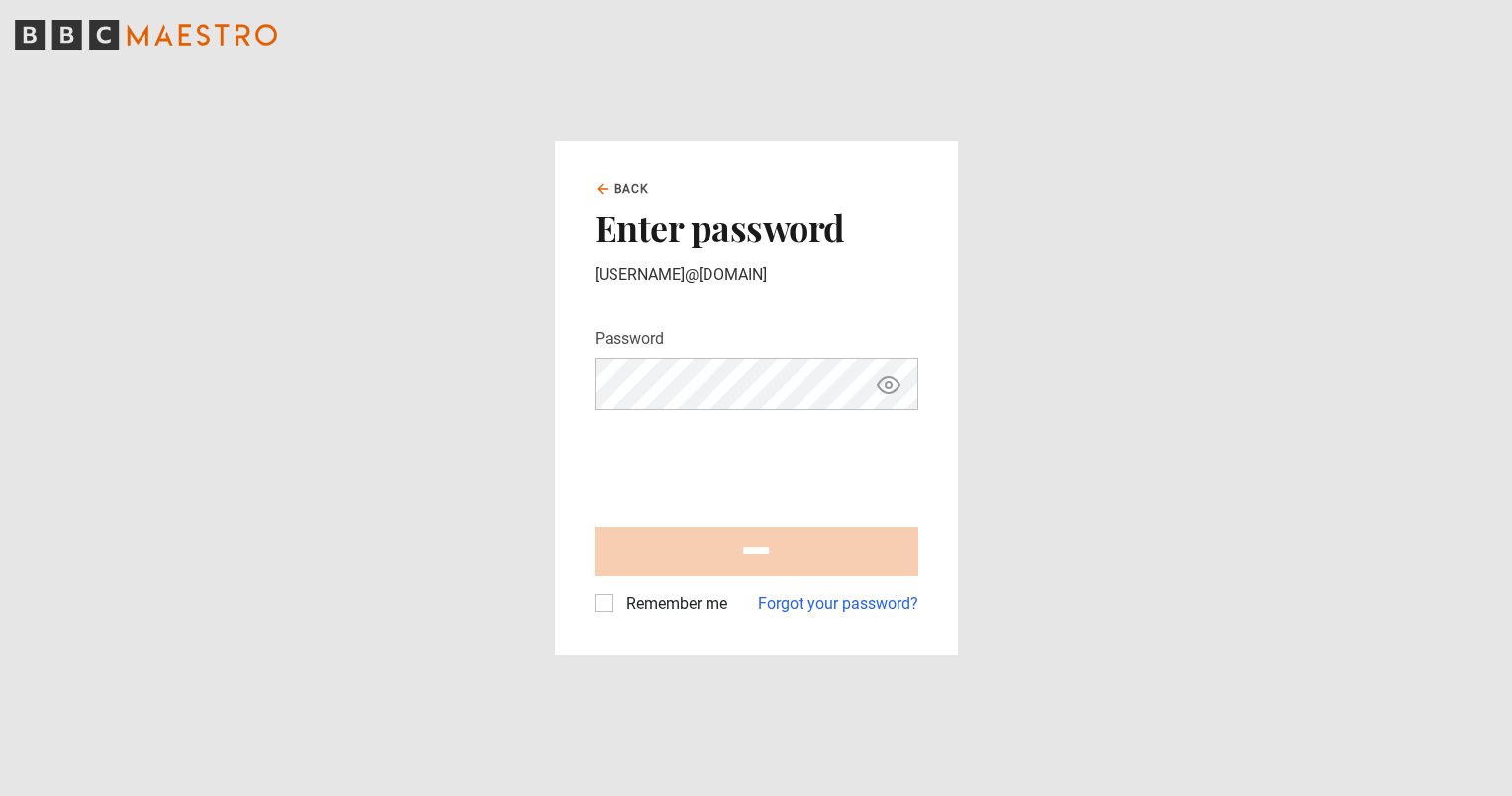 scroll, scrollTop: 0, scrollLeft: 0, axis: both 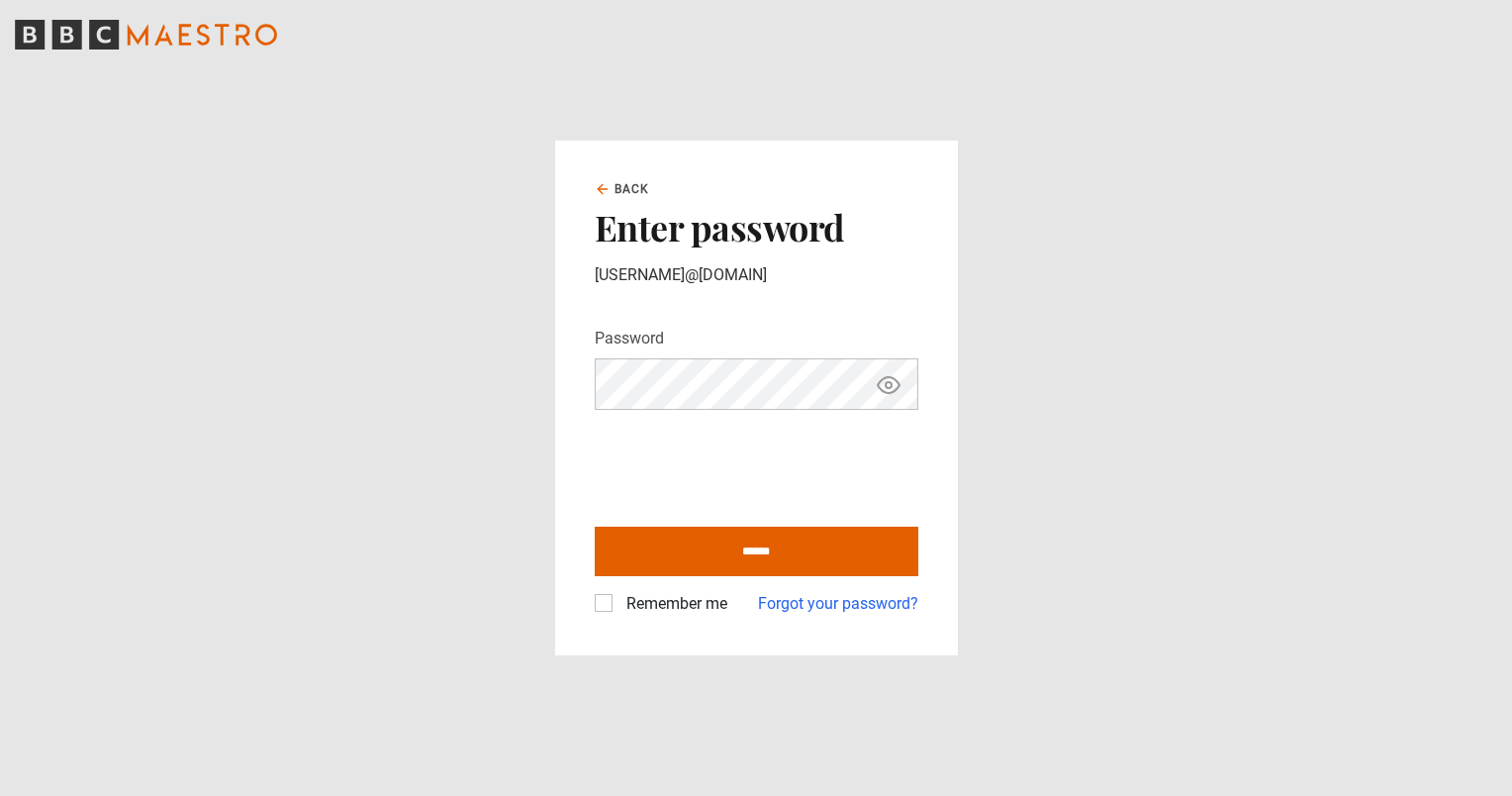 click on "Remember me" at bounding box center [673, 604] 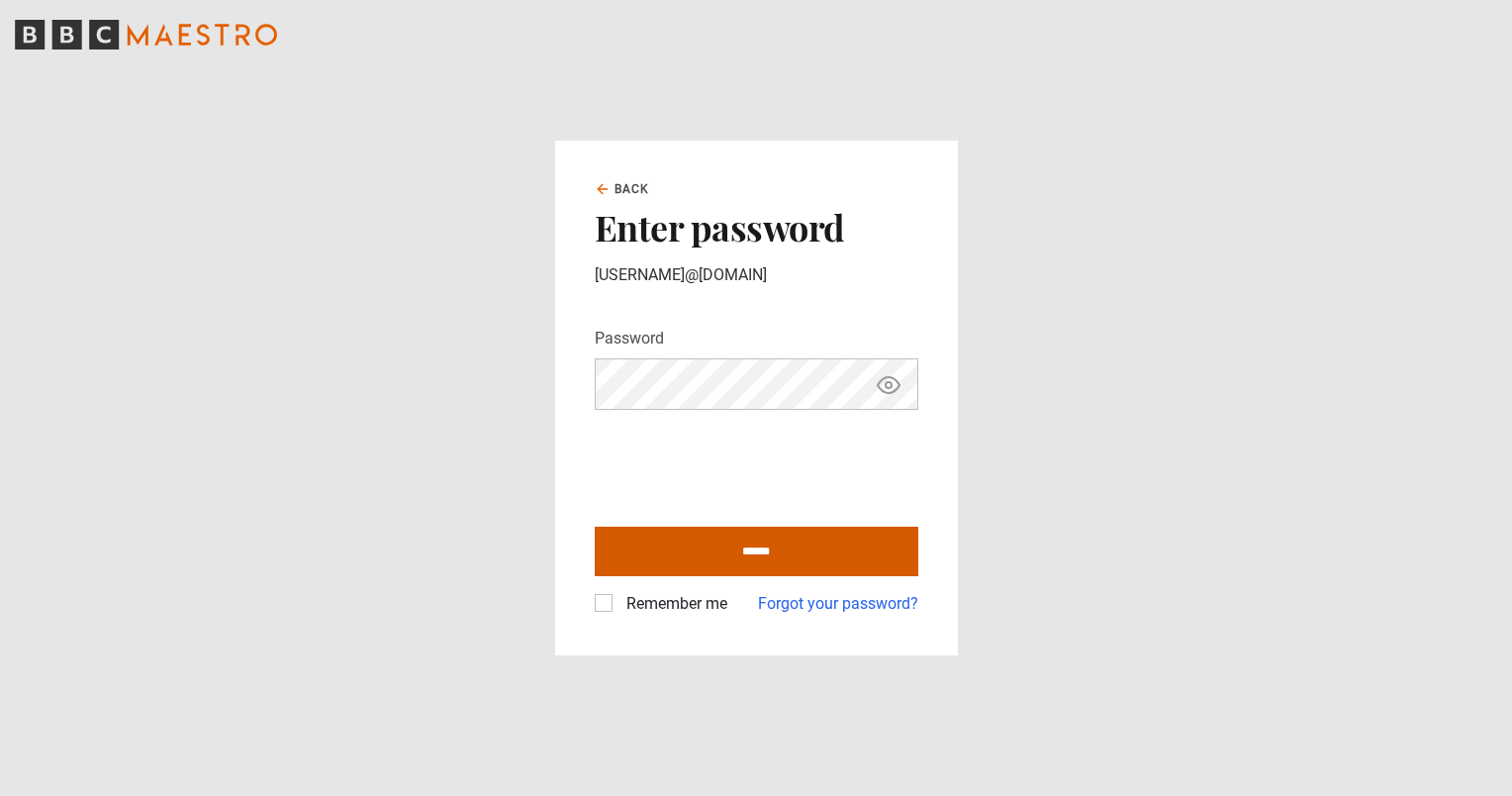 click on "******" at bounding box center (756, 551) 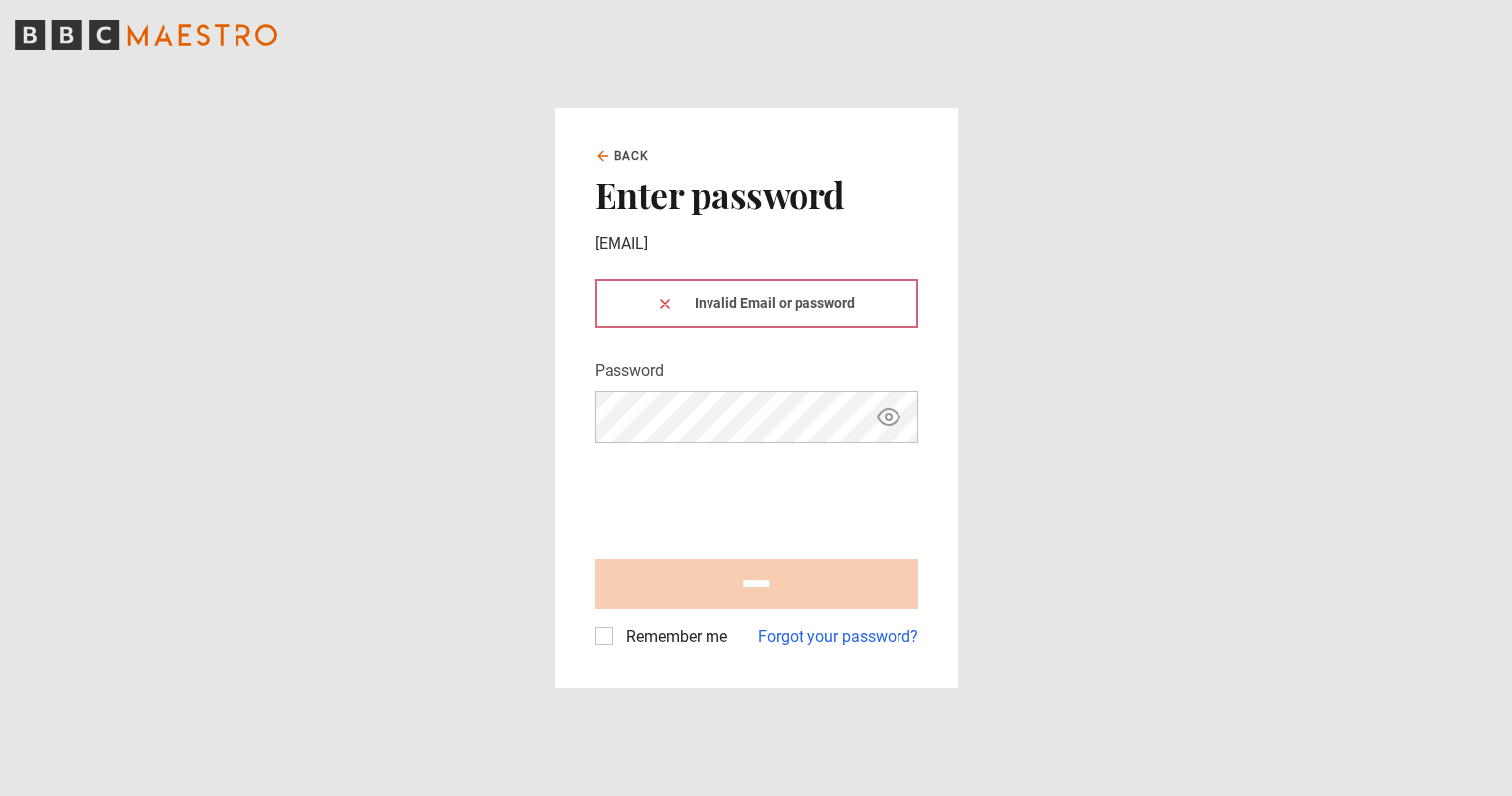 scroll, scrollTop: 0, scrollLeft: 0, axis: both 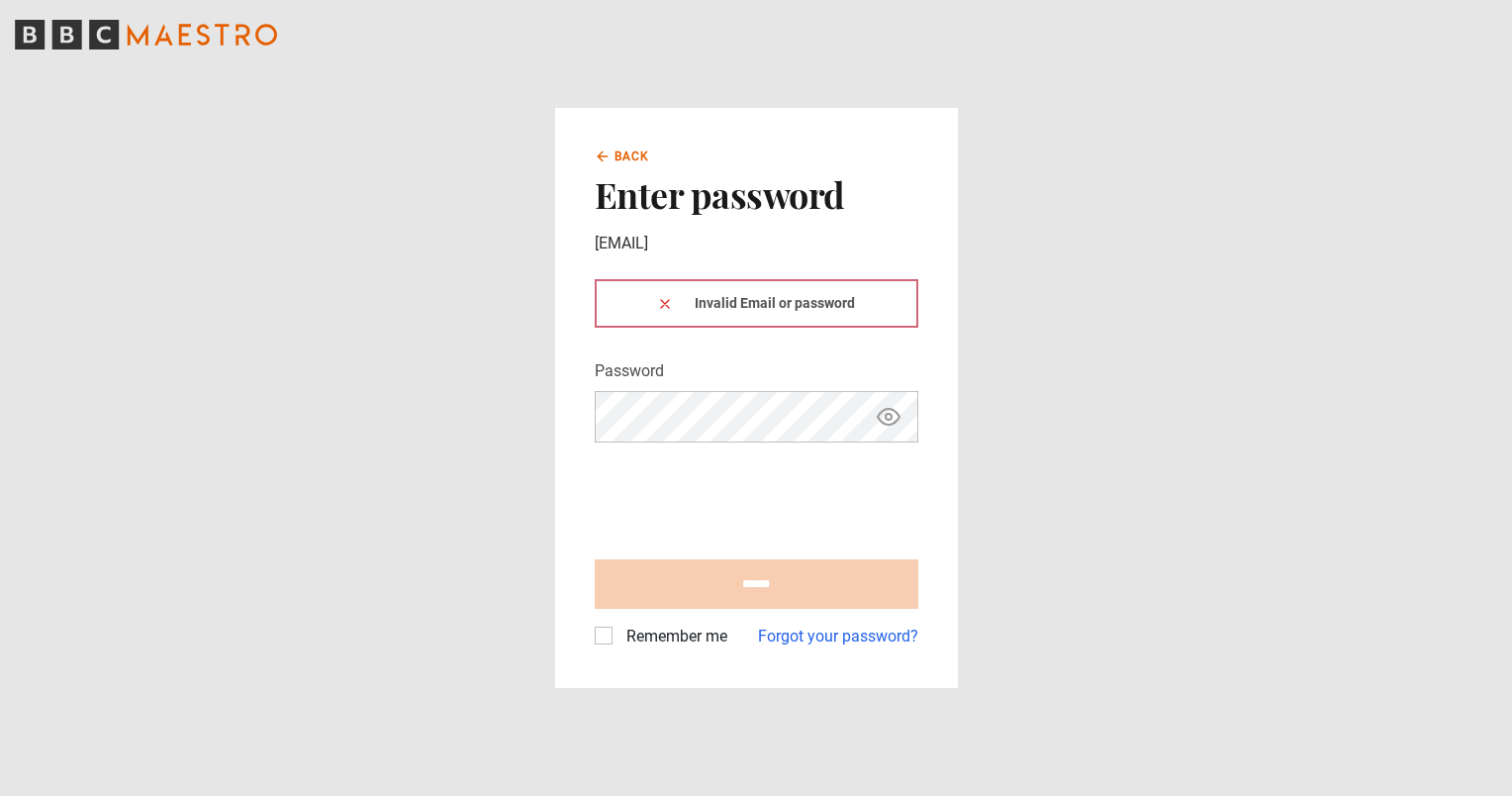 click on "Back" at bounding box center (632, 156) 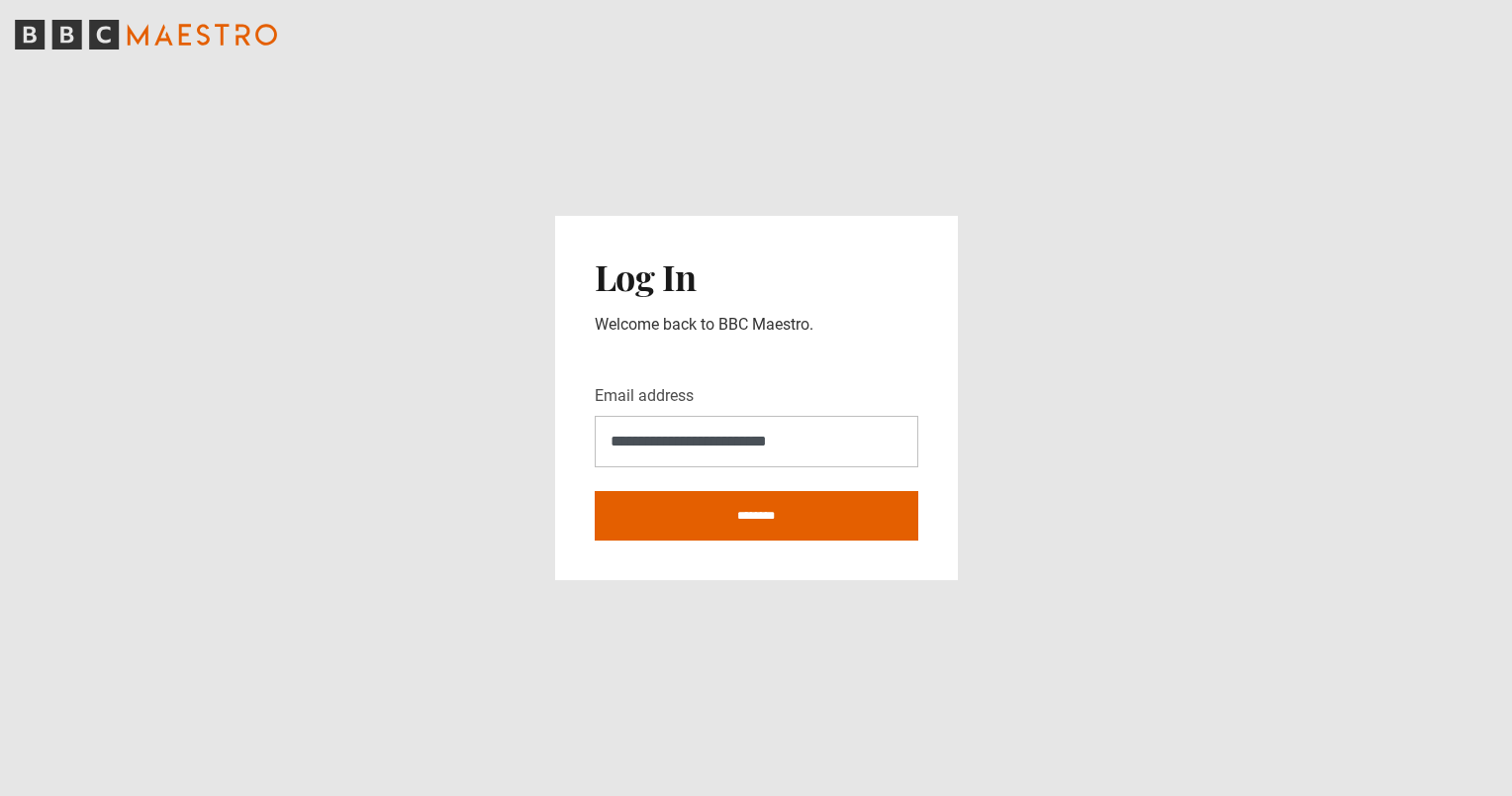 scroll, scrollTop: 0, scrollLeft: 0, axis: both 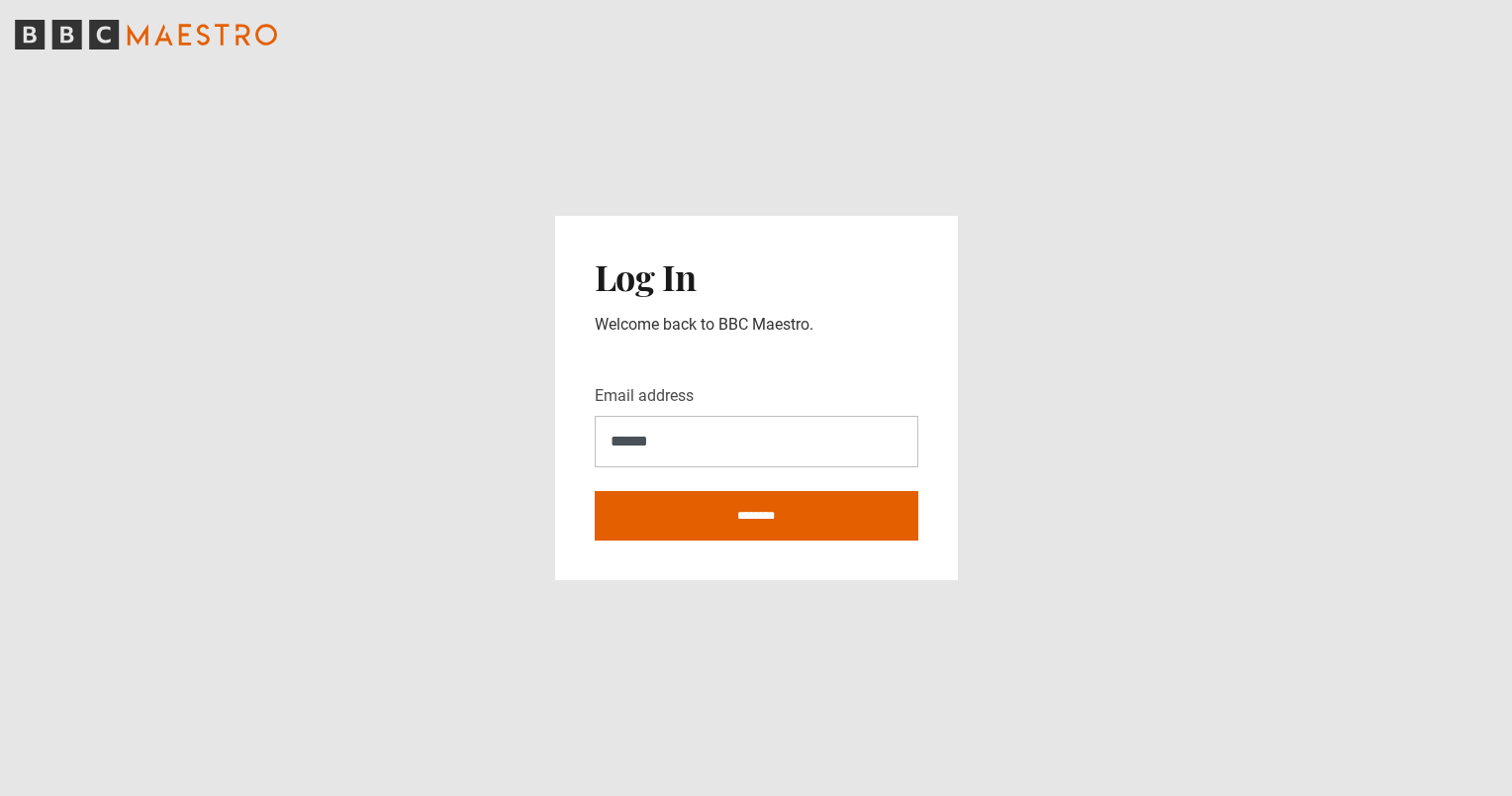 type on "**********" 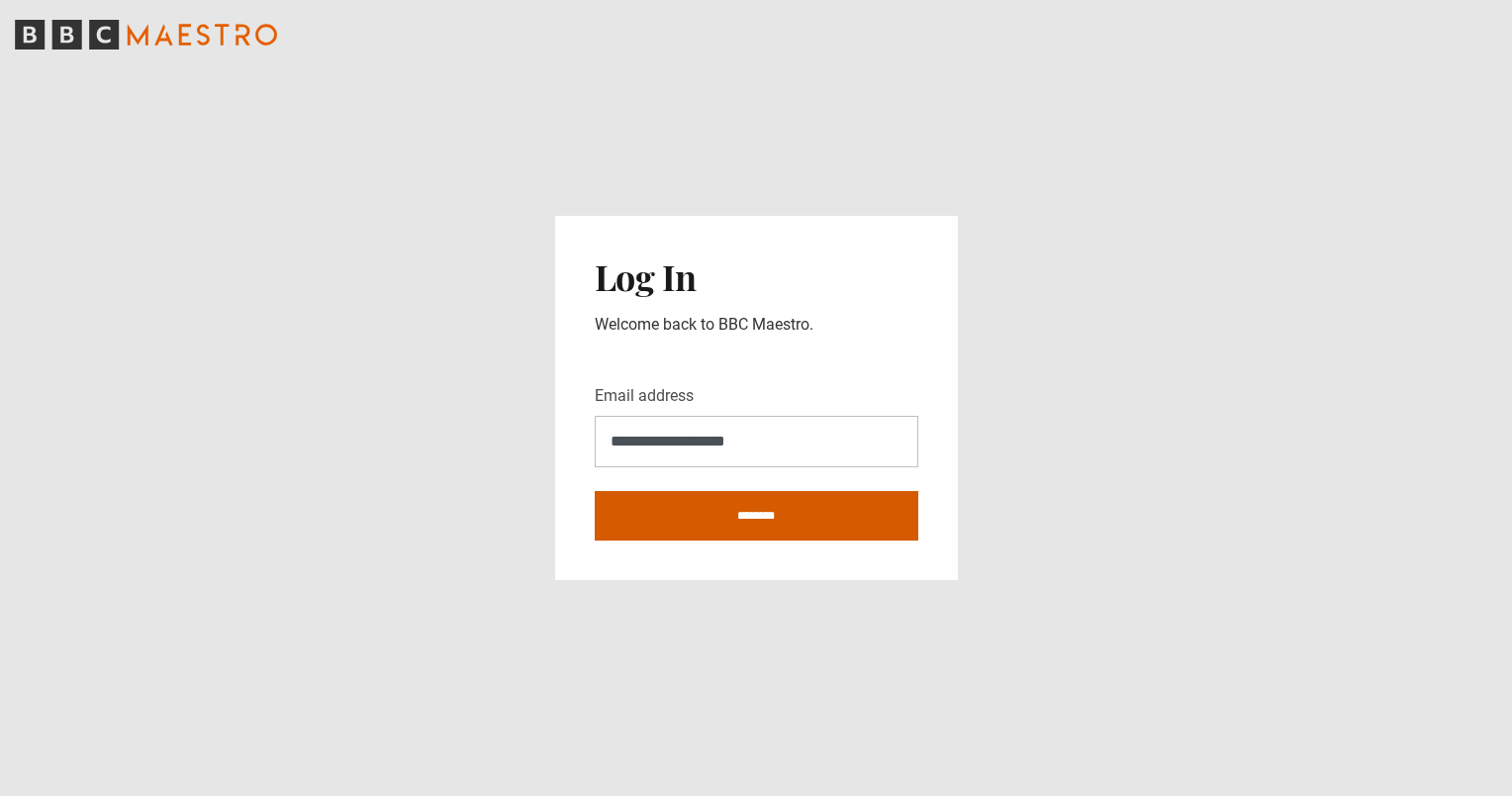 click on "********" at bounding box center (756, 516) 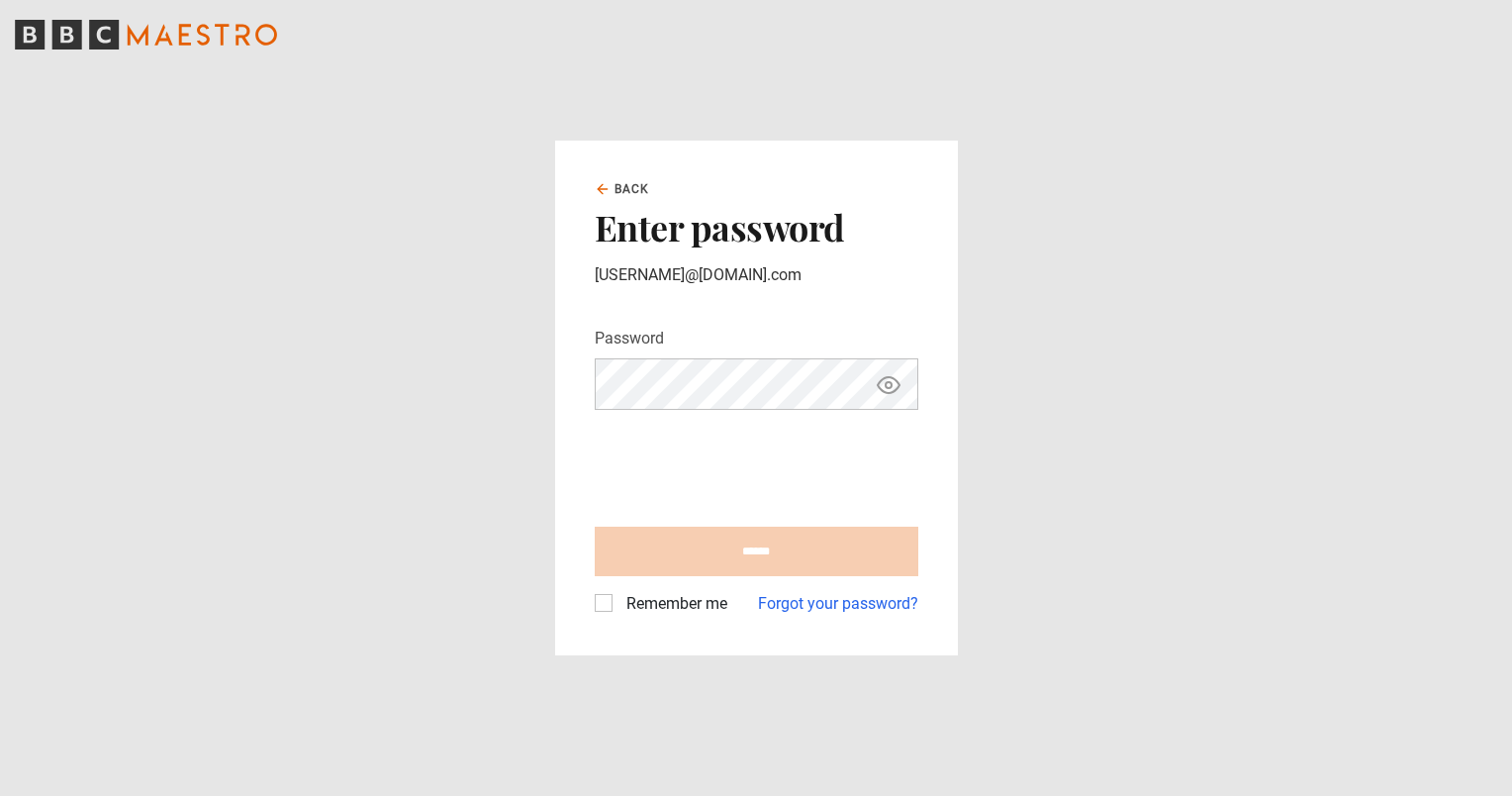 scroll, scrollTop: 0, scrollLeft: 0, axis: both 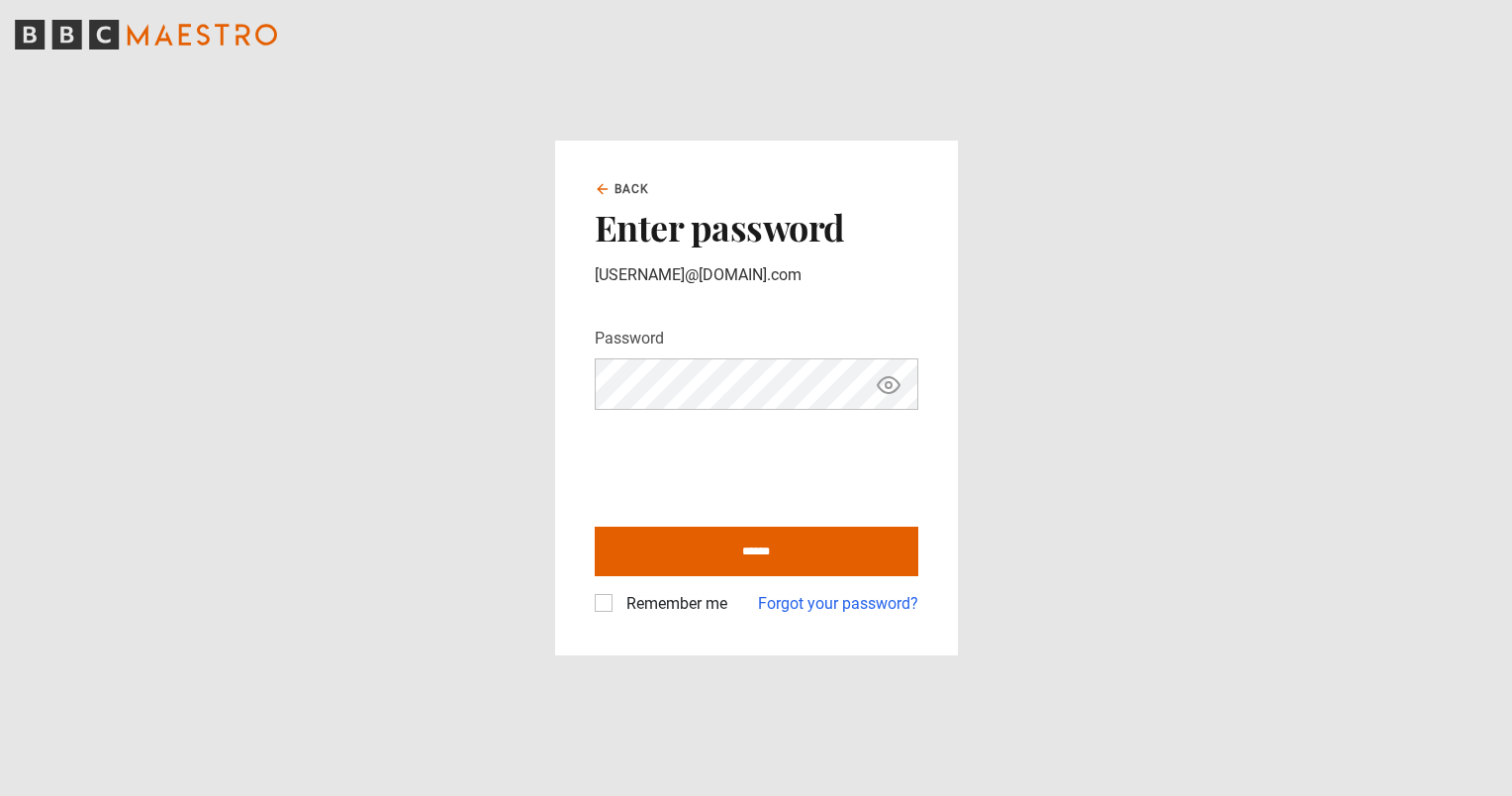 click 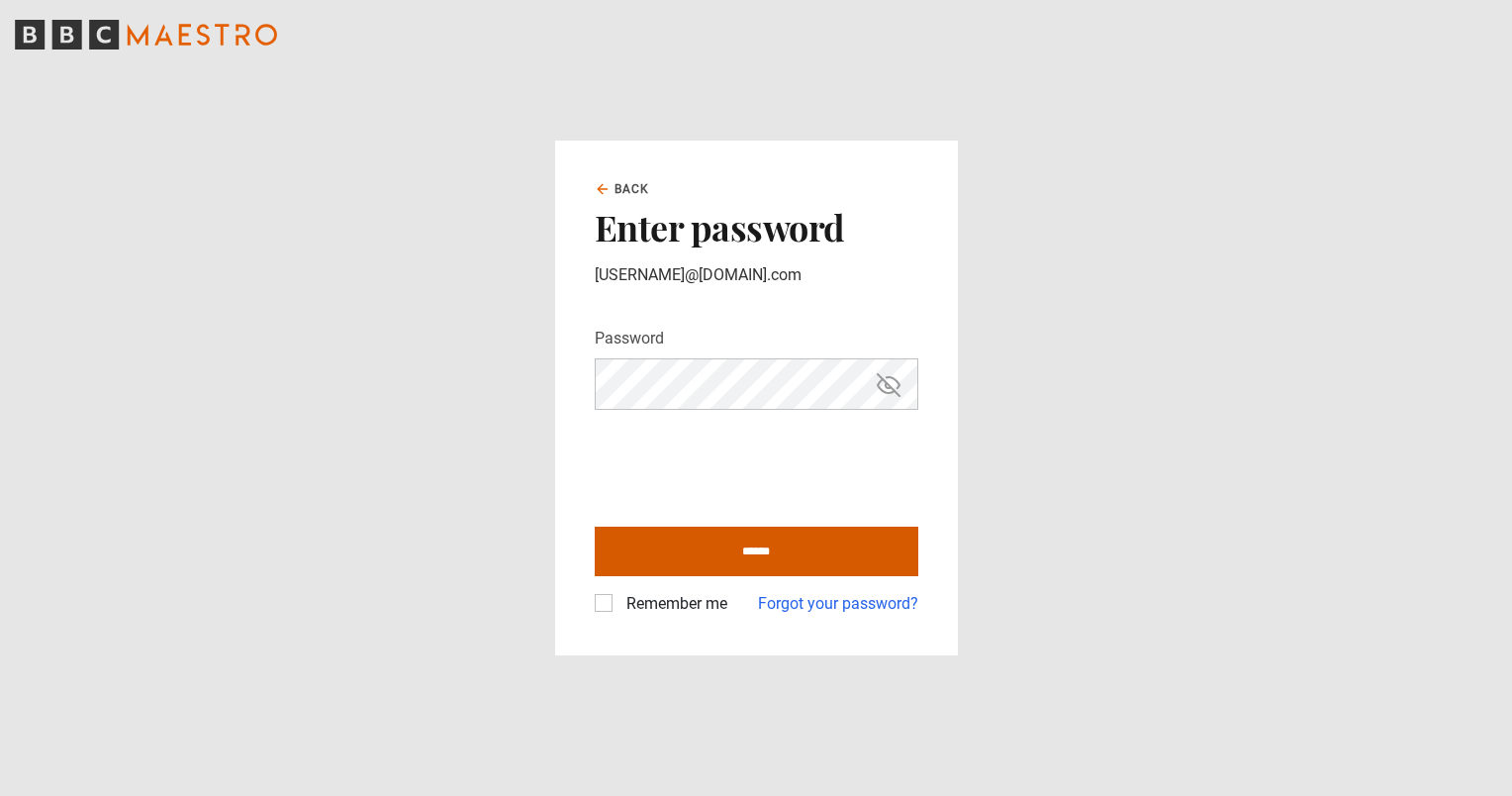 click on "******" at bounding box center [756, 551] 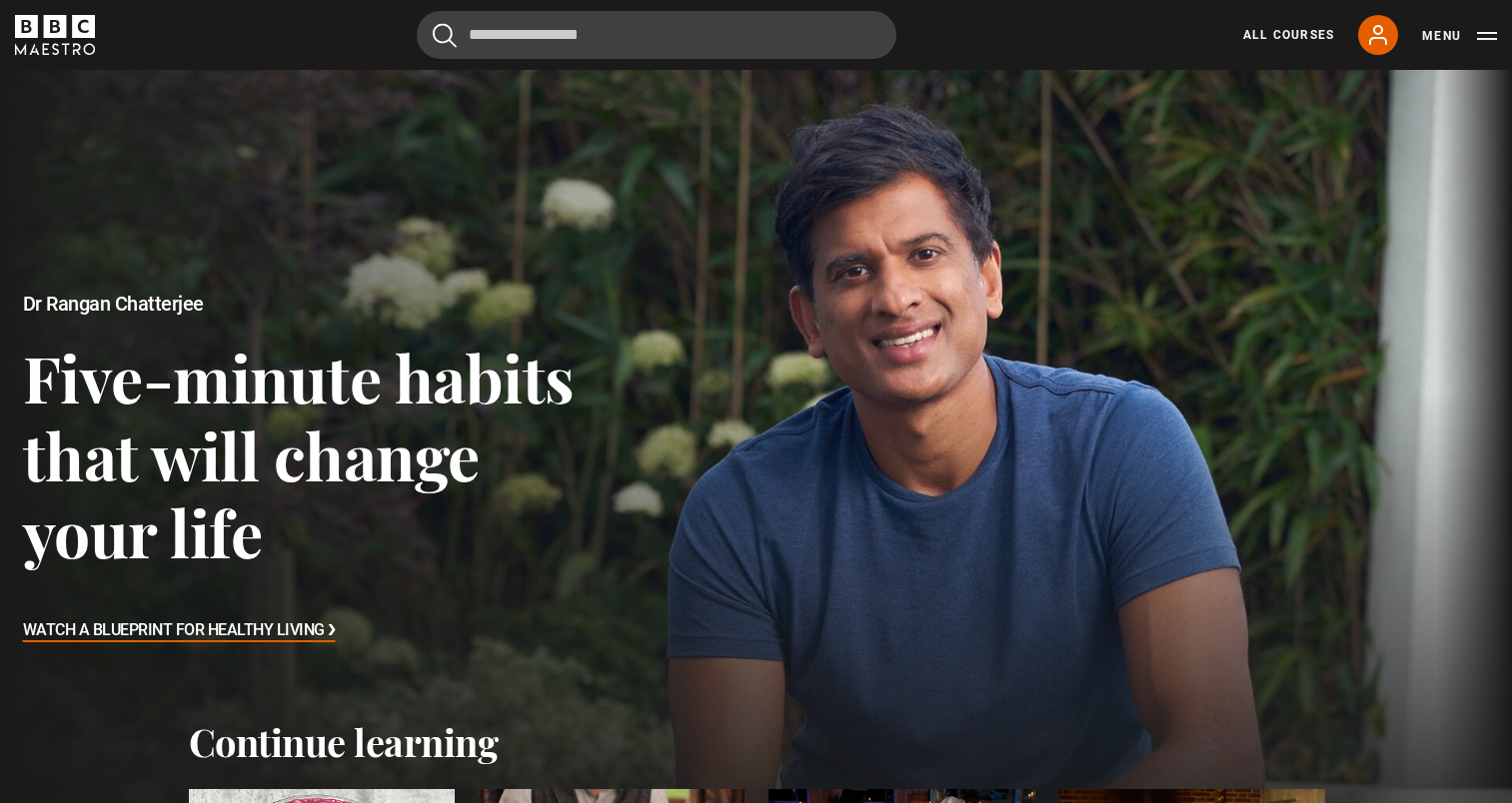 scroll, scrollTop: 0, scrollLeft: 0, axis: both 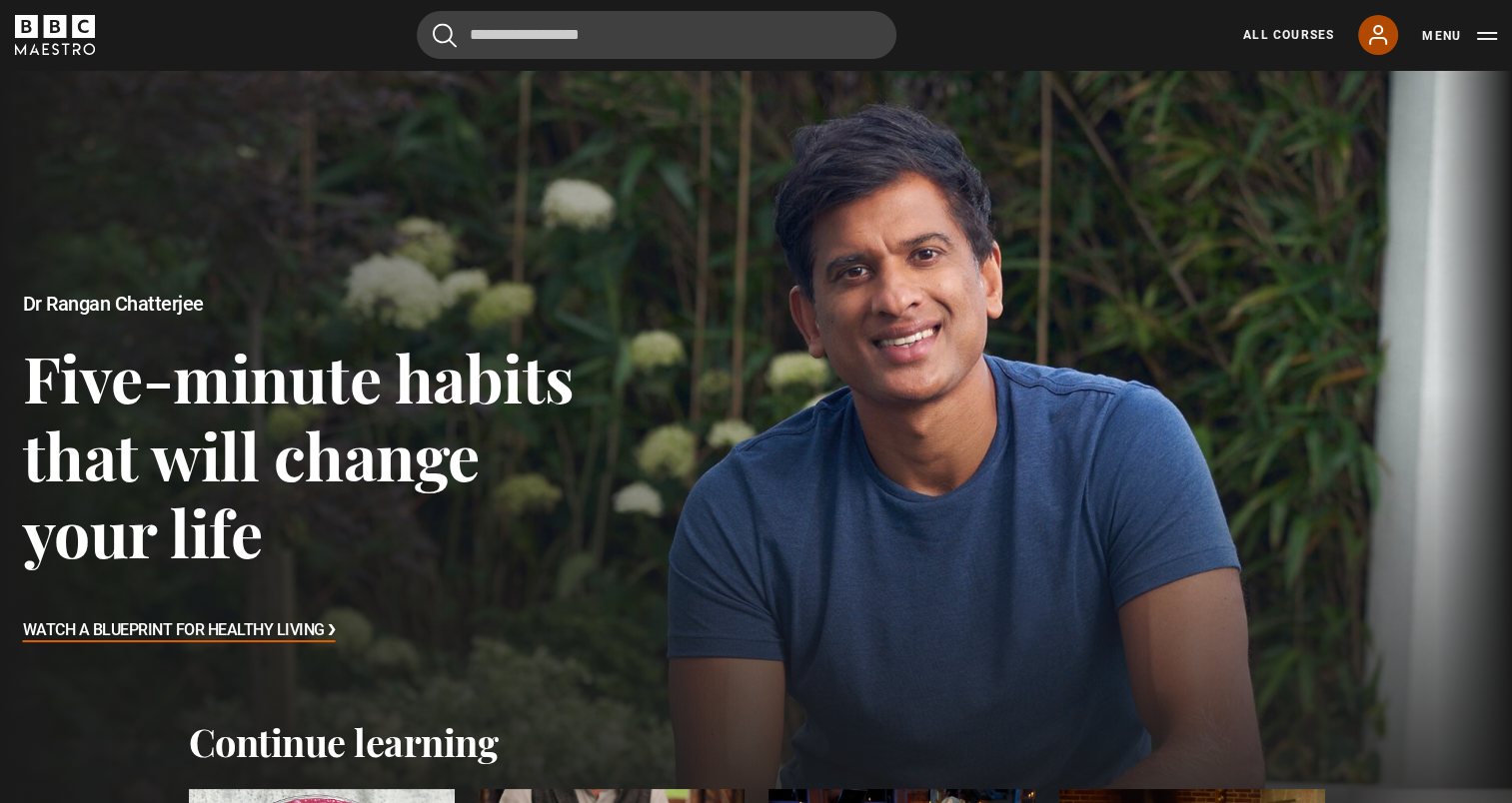 click on "My Account" at bounding box center [1378, 35] 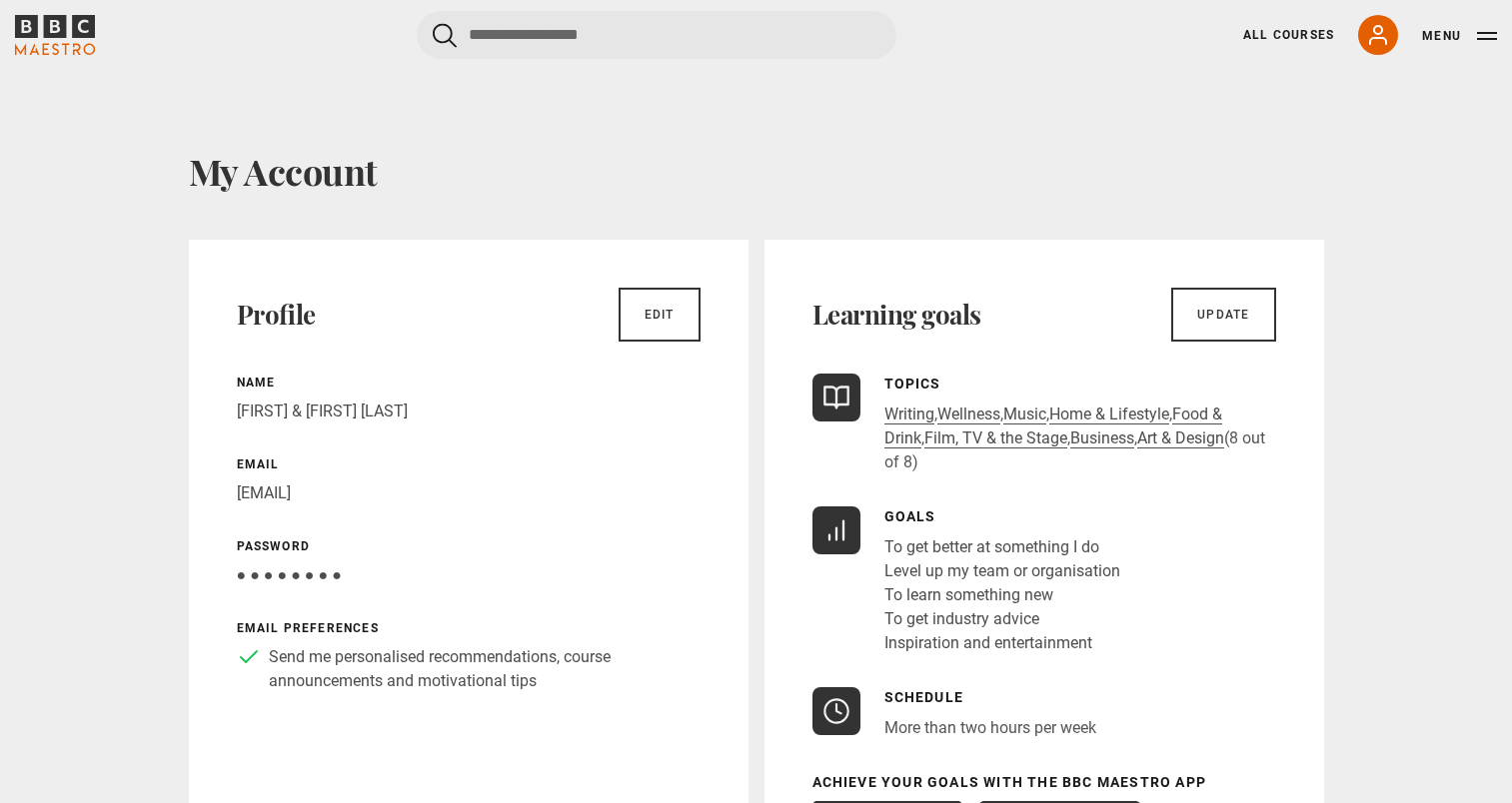 scroll, scrollTop: 0, scrollLeft: 0, axis: both 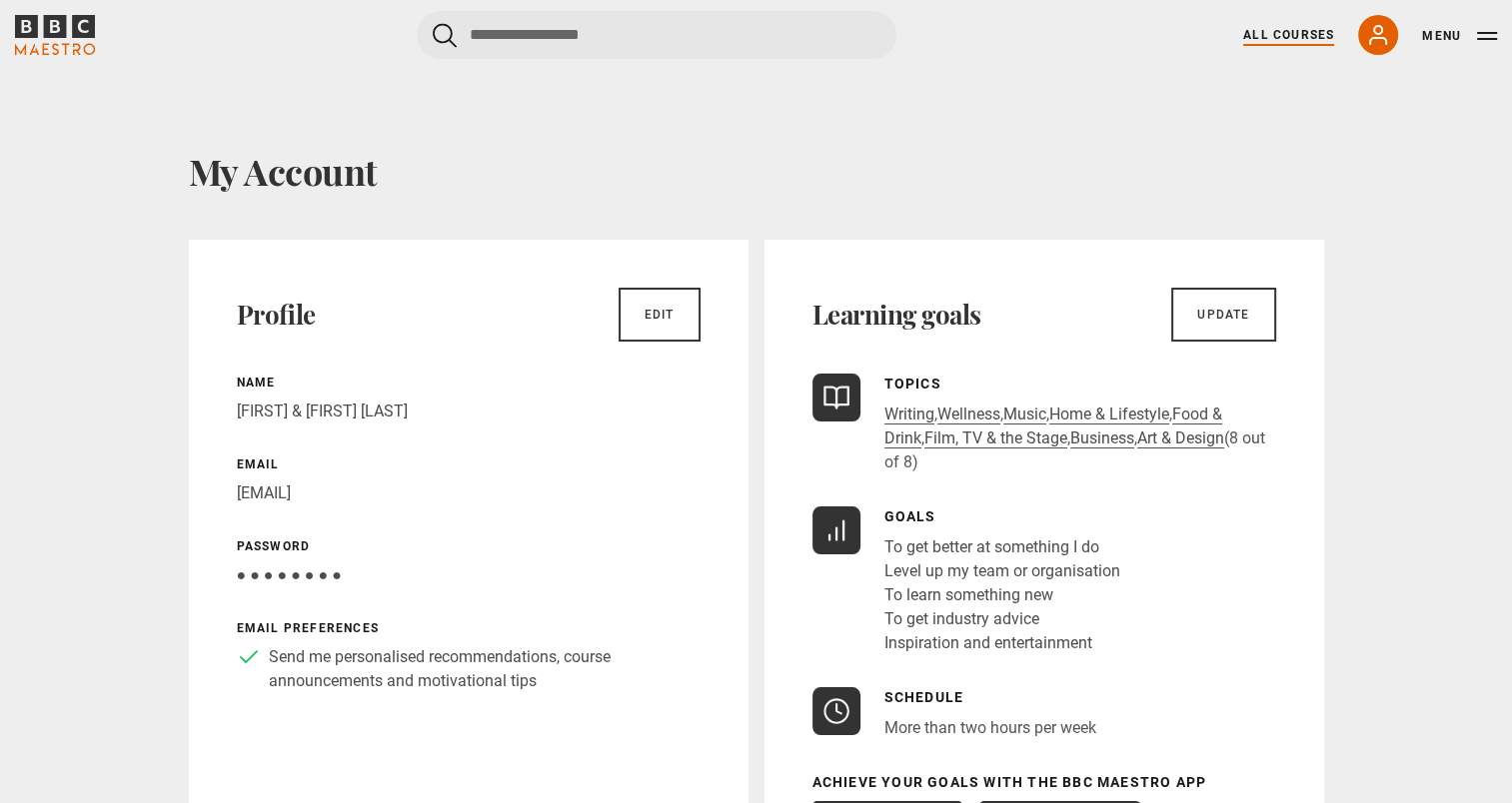 click on "All Courses" at bounding box center (1288, 35) 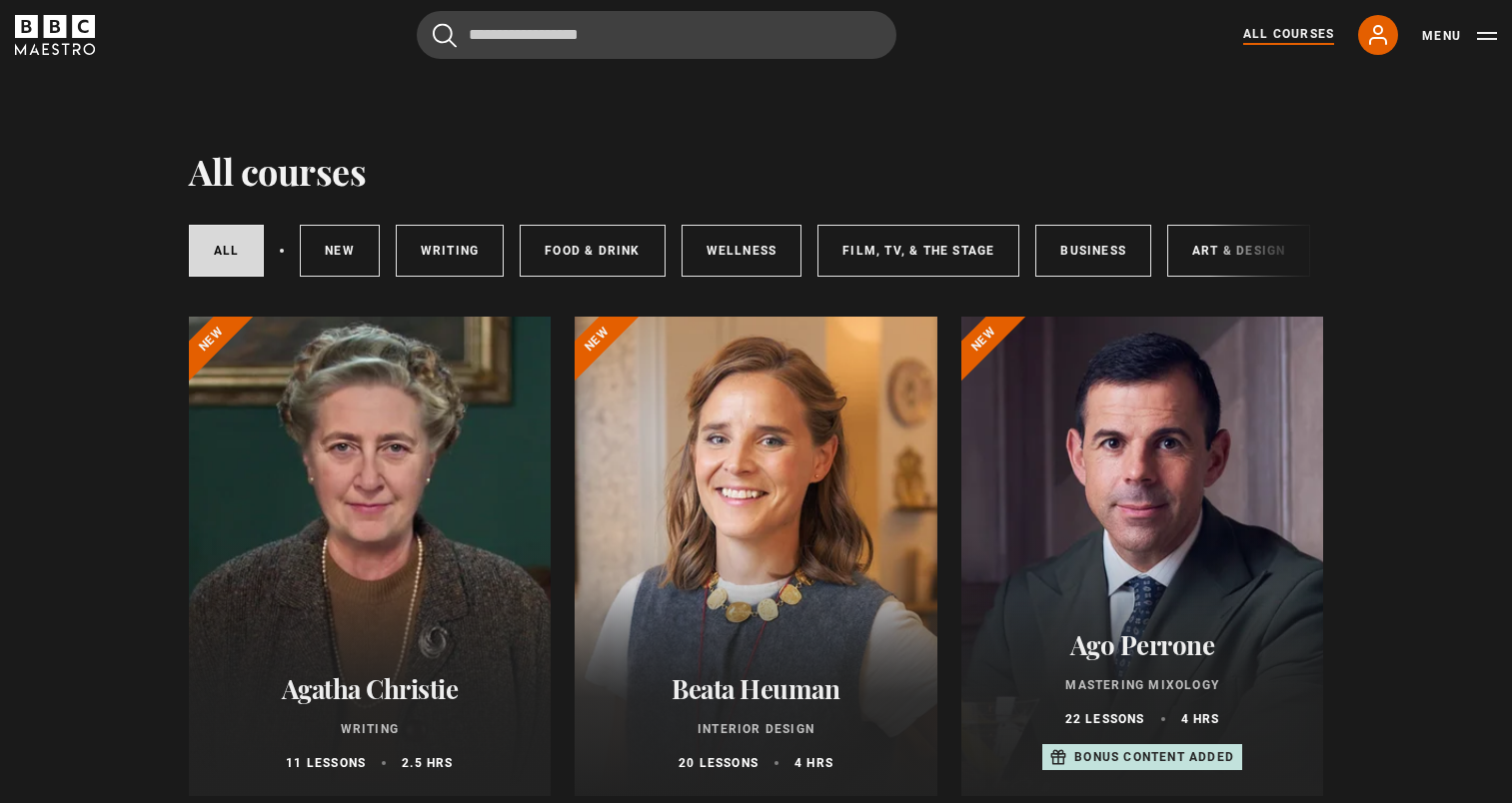 scroll, scrollTop: 0, scrollLeft: 0, axis: both 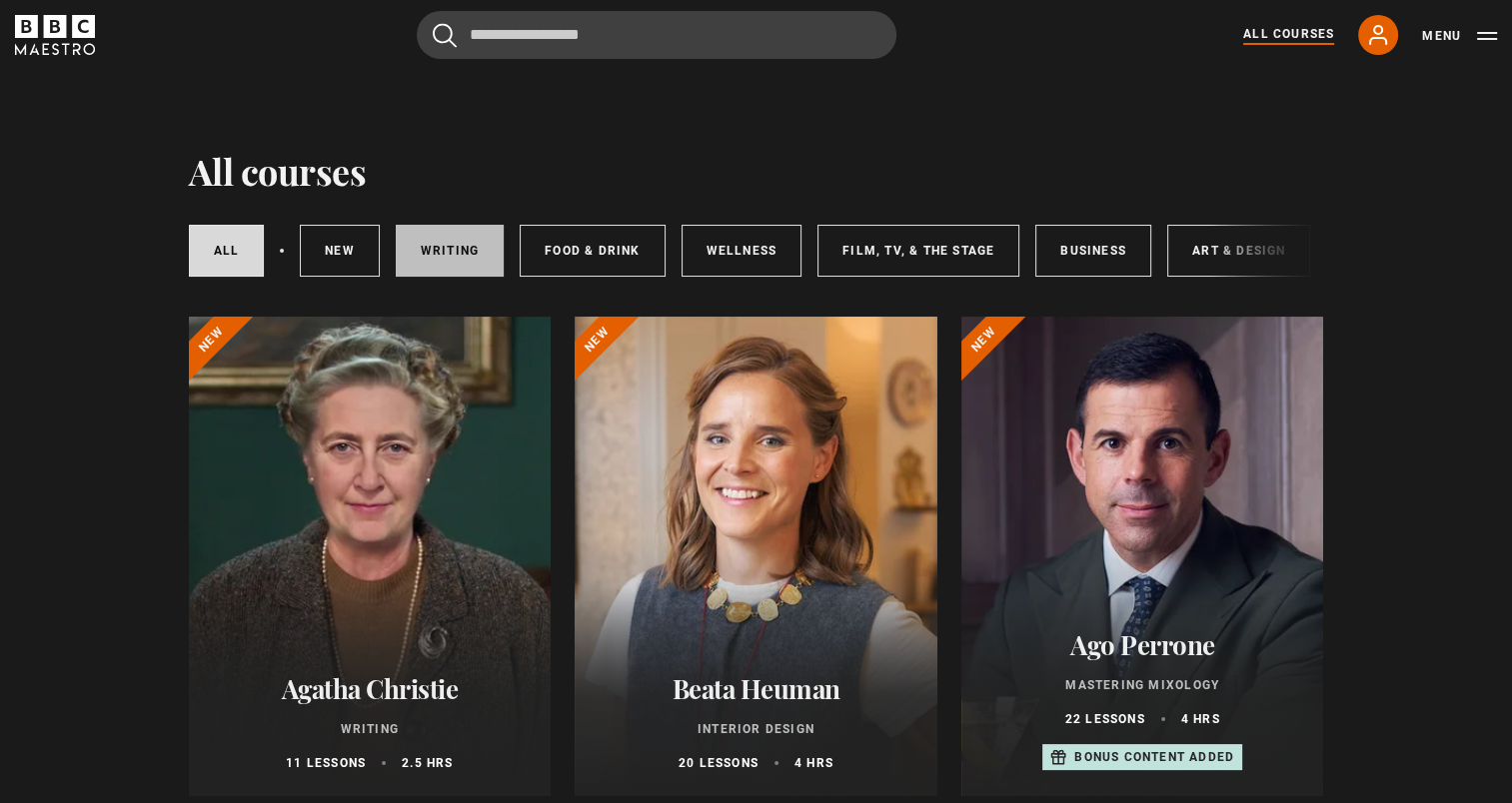 click on "Writing" at bounding box center (450, 251) 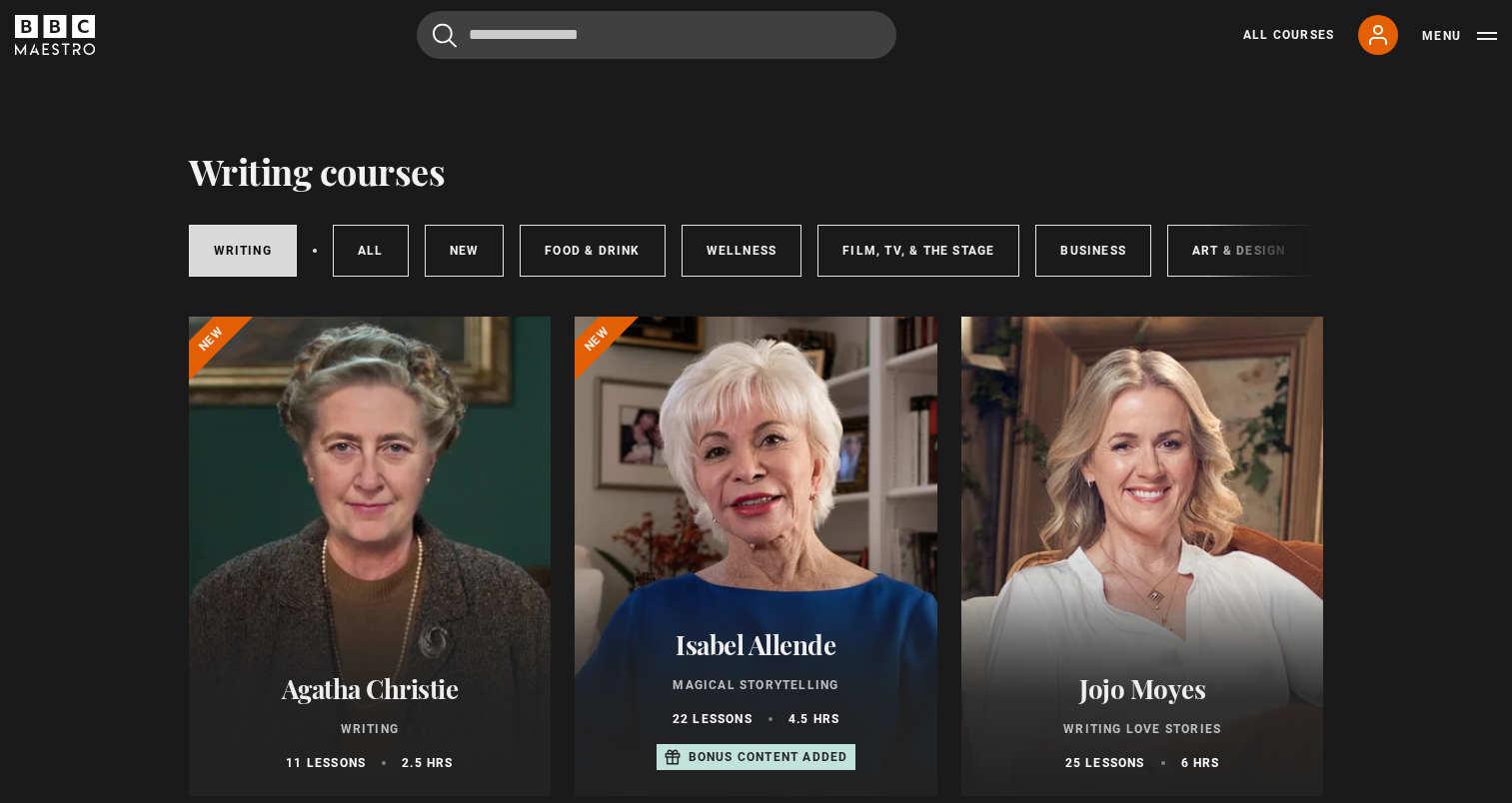 scroll, scrollTop: 0, scrollLeft: 0, axis: both 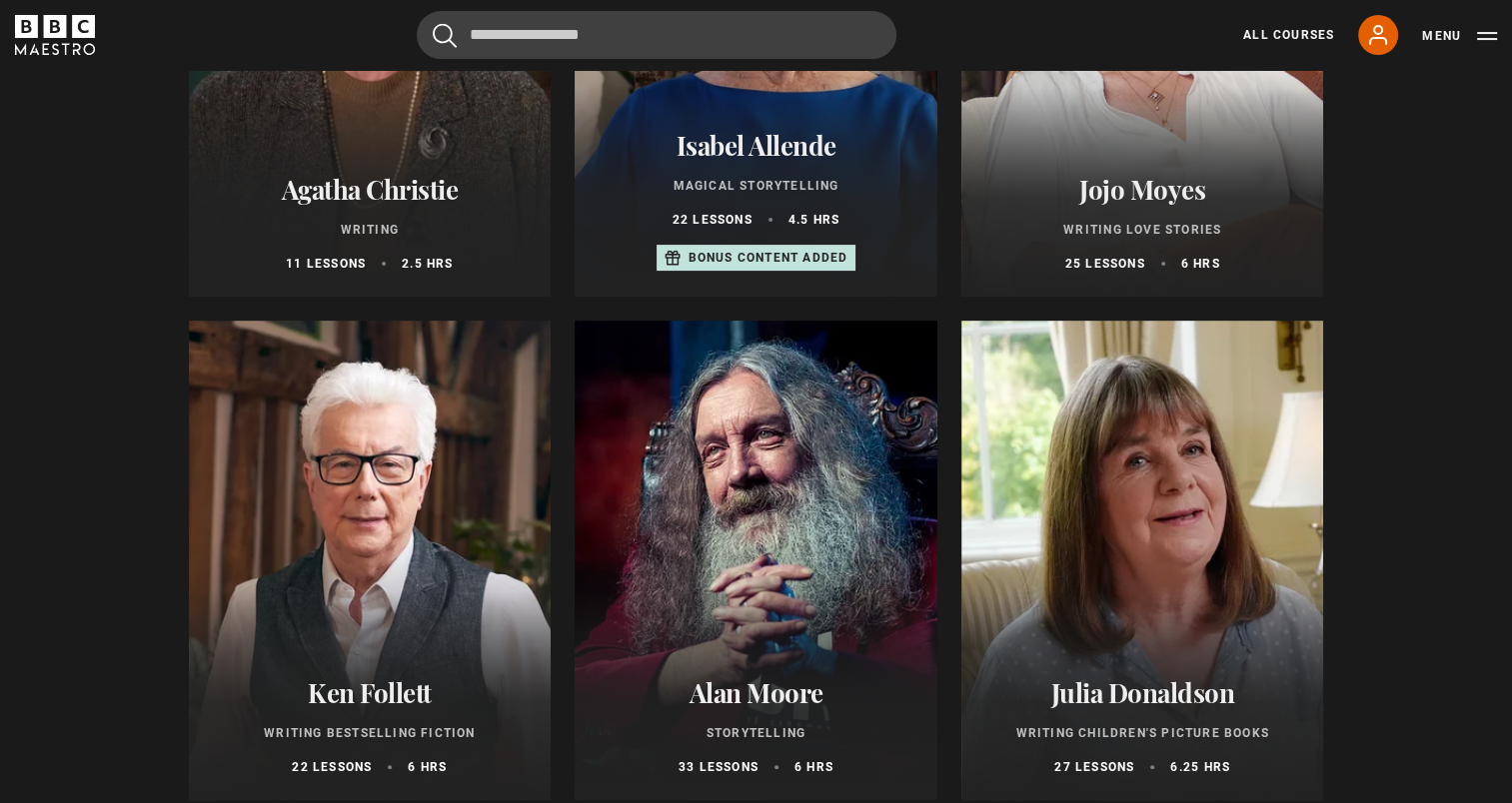 click at bounding box center (756, 560) 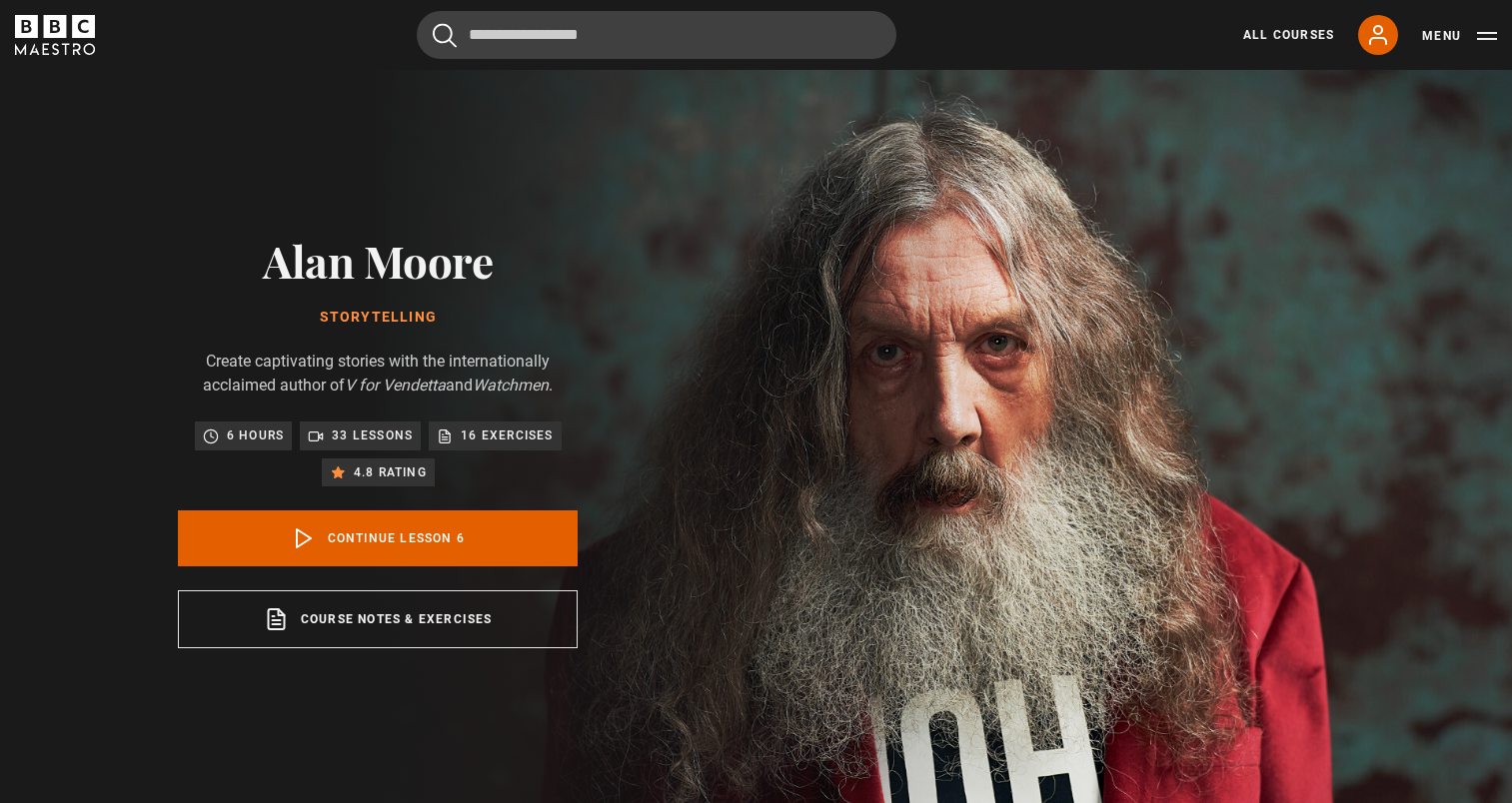 scroll, scrollTop: 813, scrollLeft: 0, axis: vertical 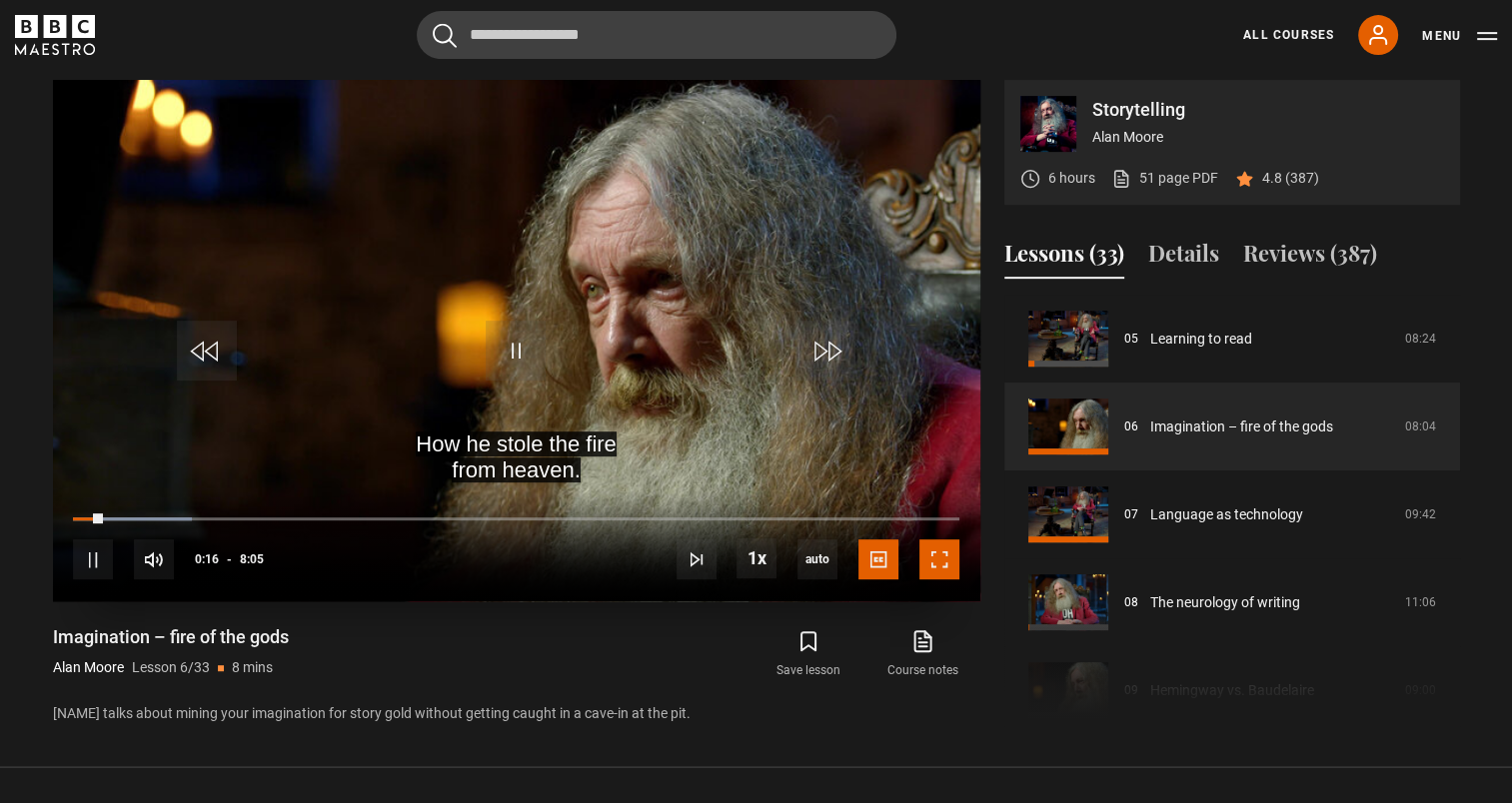 click at bounding box center [939, 559] 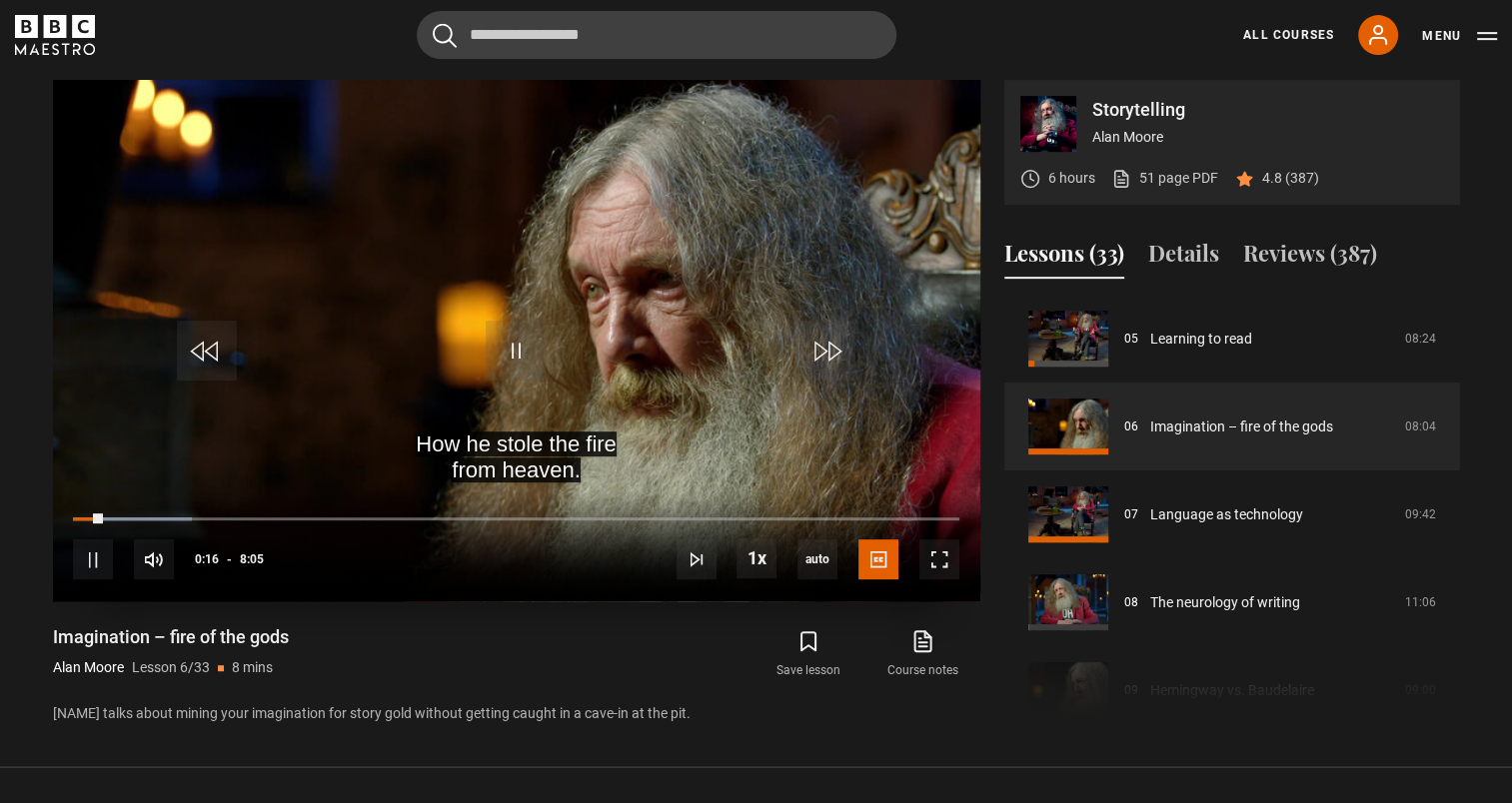 click at bounding box center (517, 341) 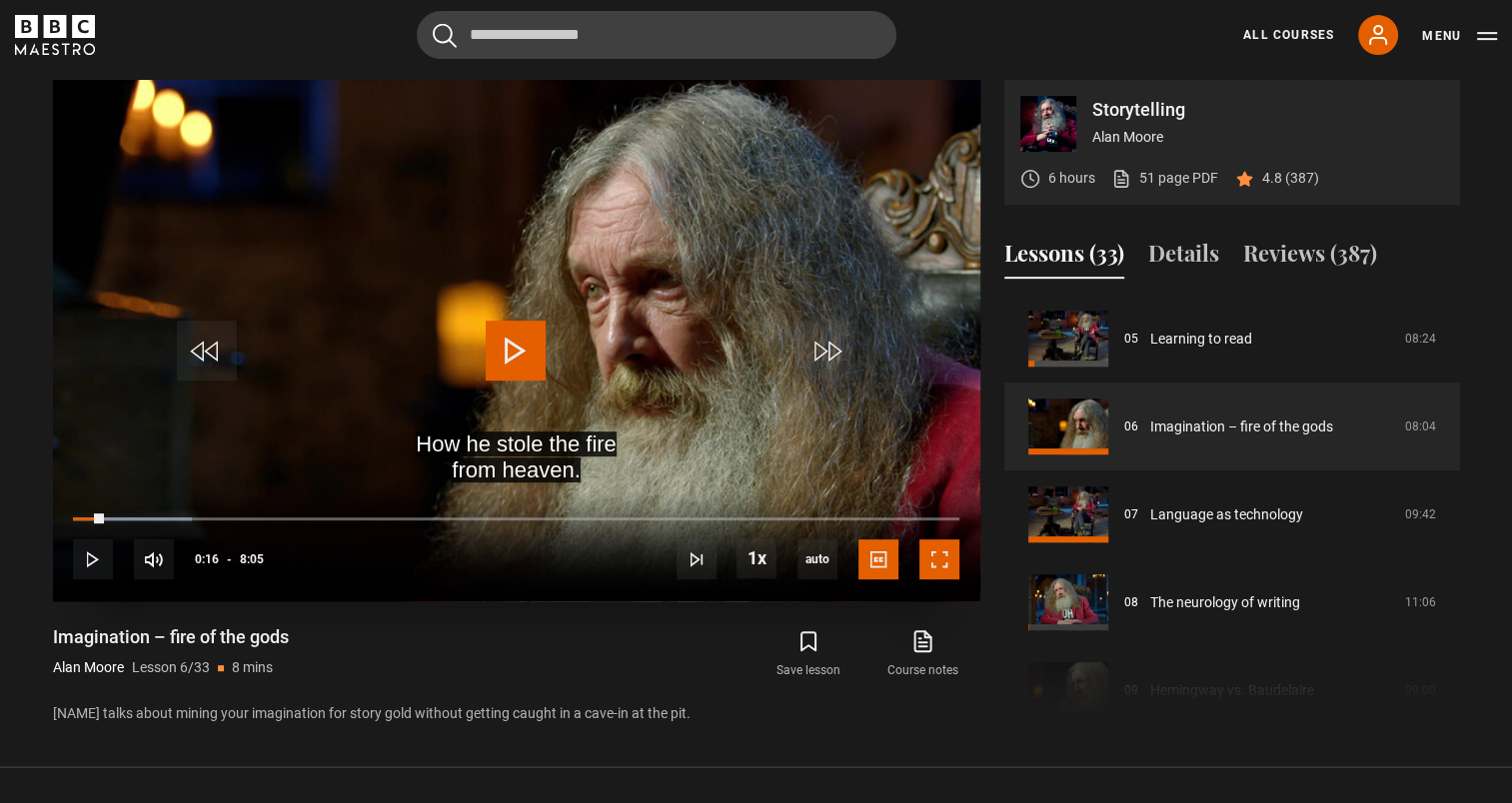 click at bounding box center [939, 559] 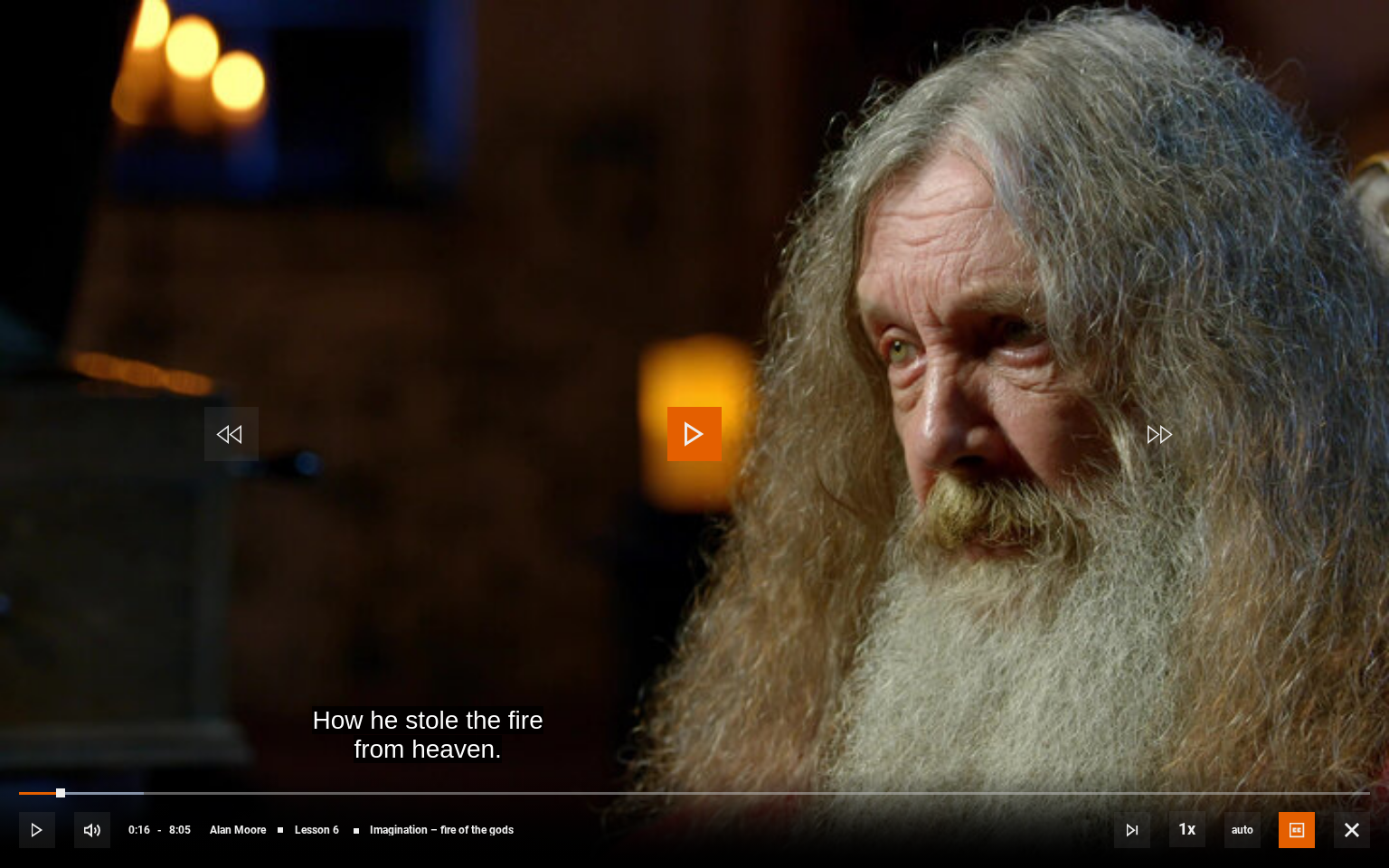 click at bounding box center (694, 434) 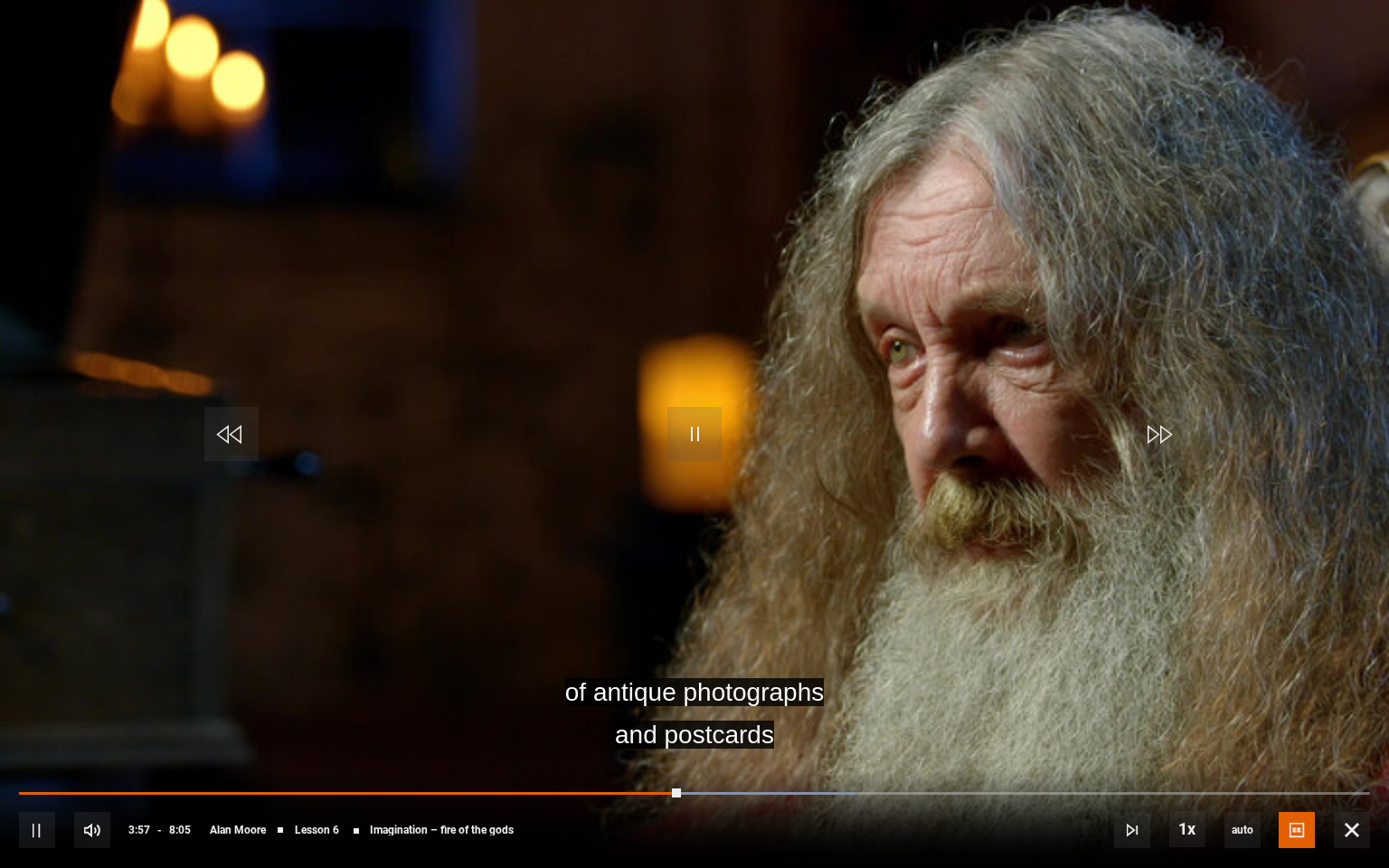 click at bounding box center (694, 434) 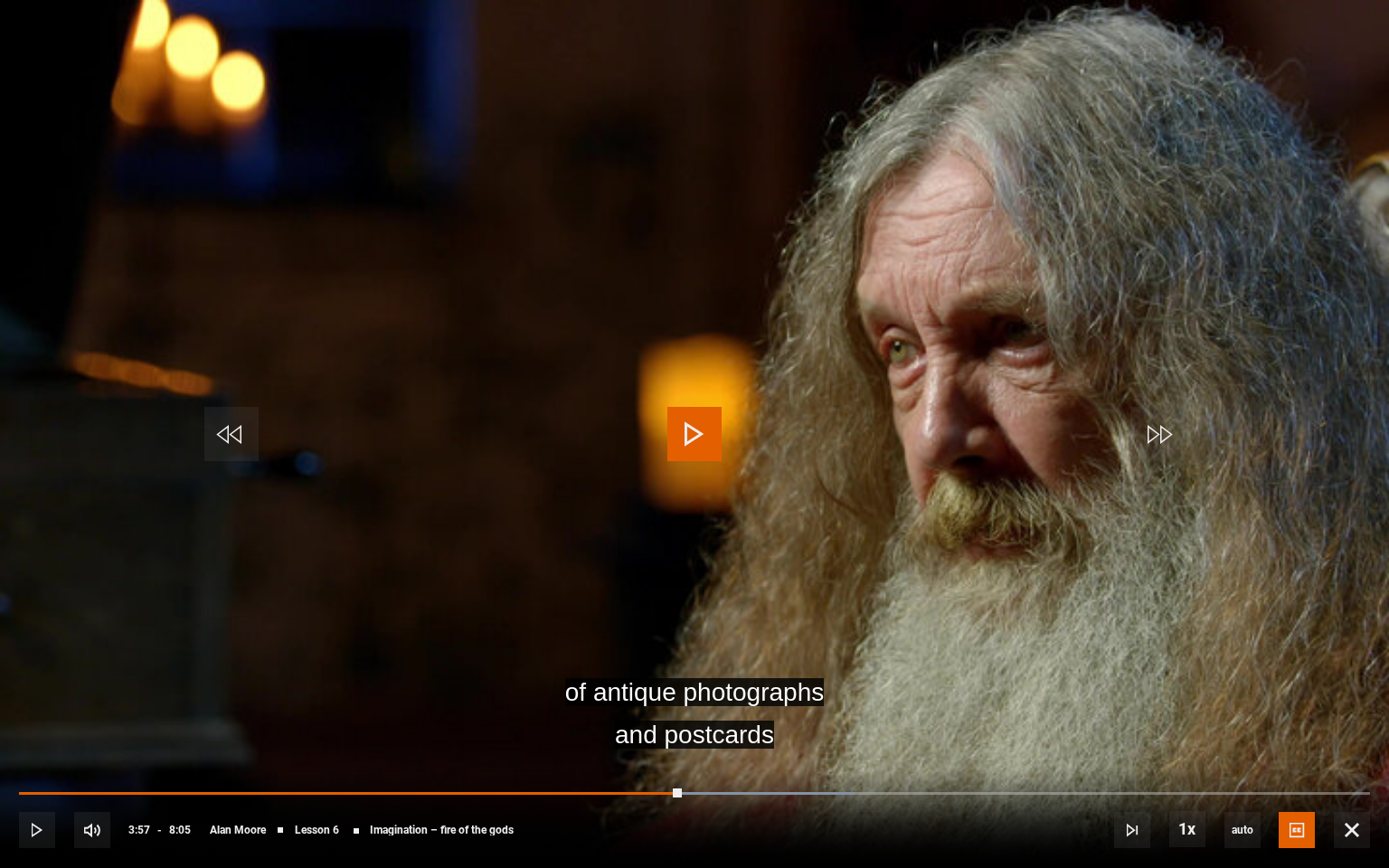 click at bounding box center [694, 434] 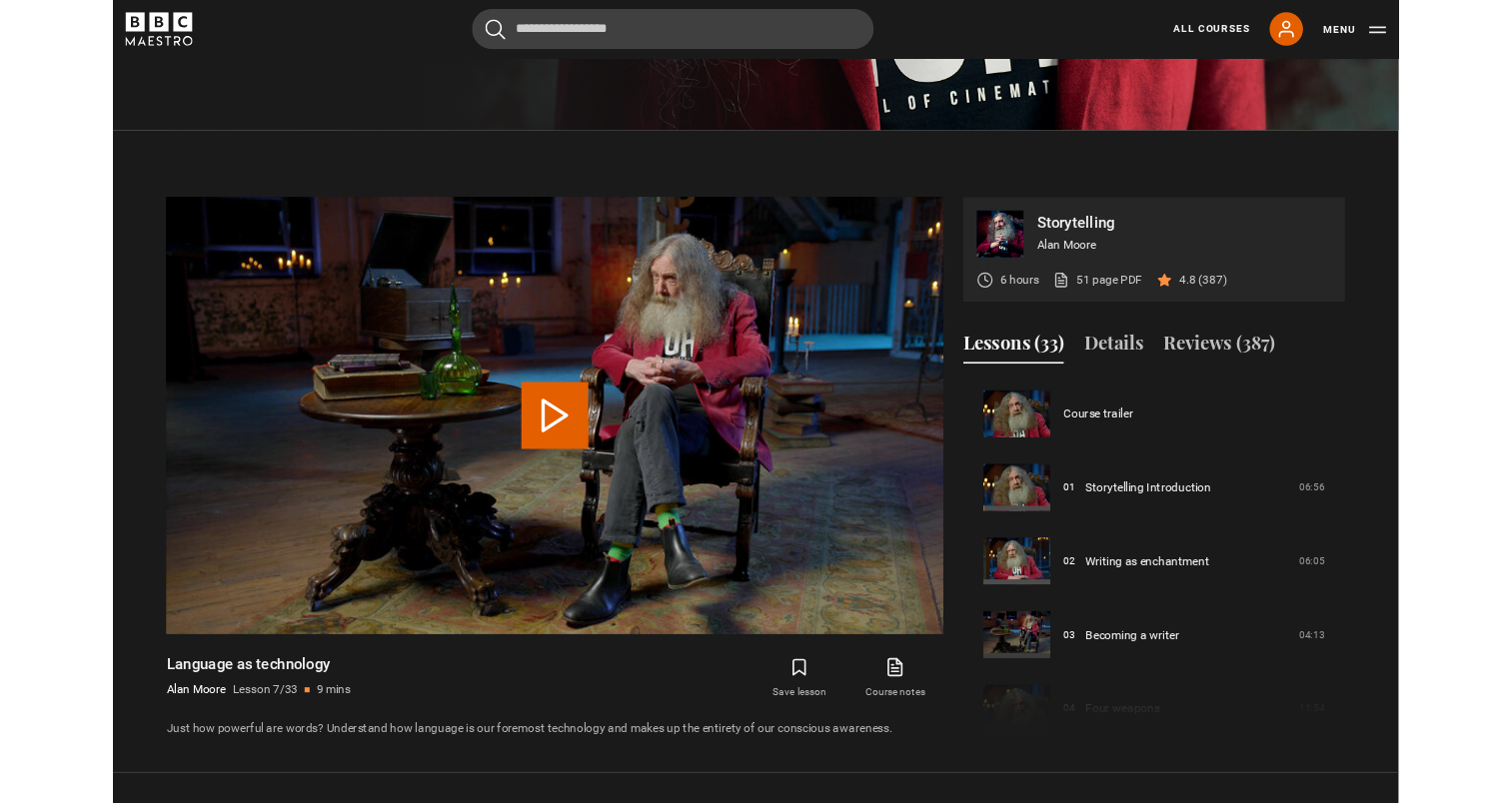 scroll, scrollTop: 969, scrollLeft: 0, axis: vertical 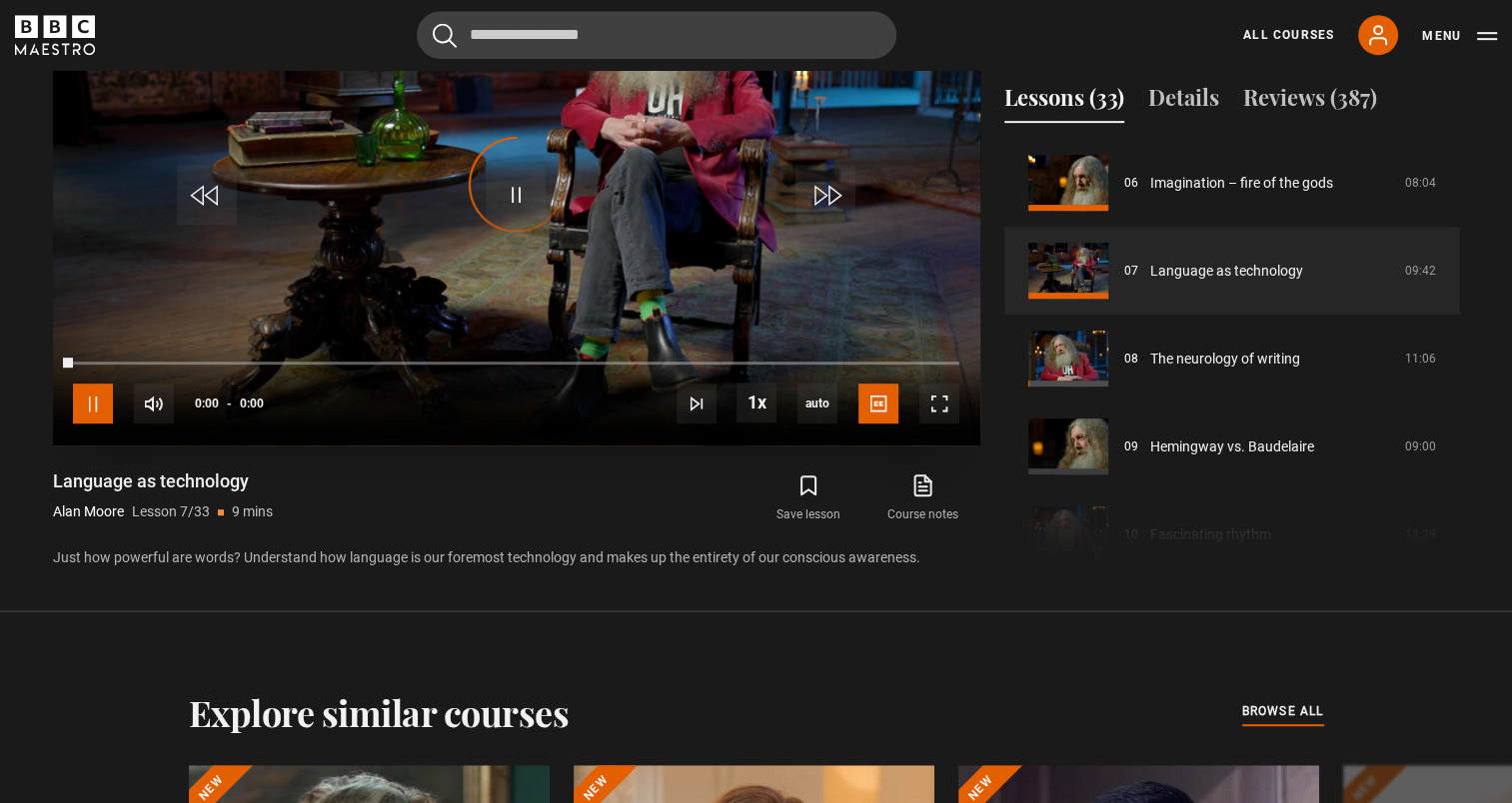 click at bounding box center (93, 403) 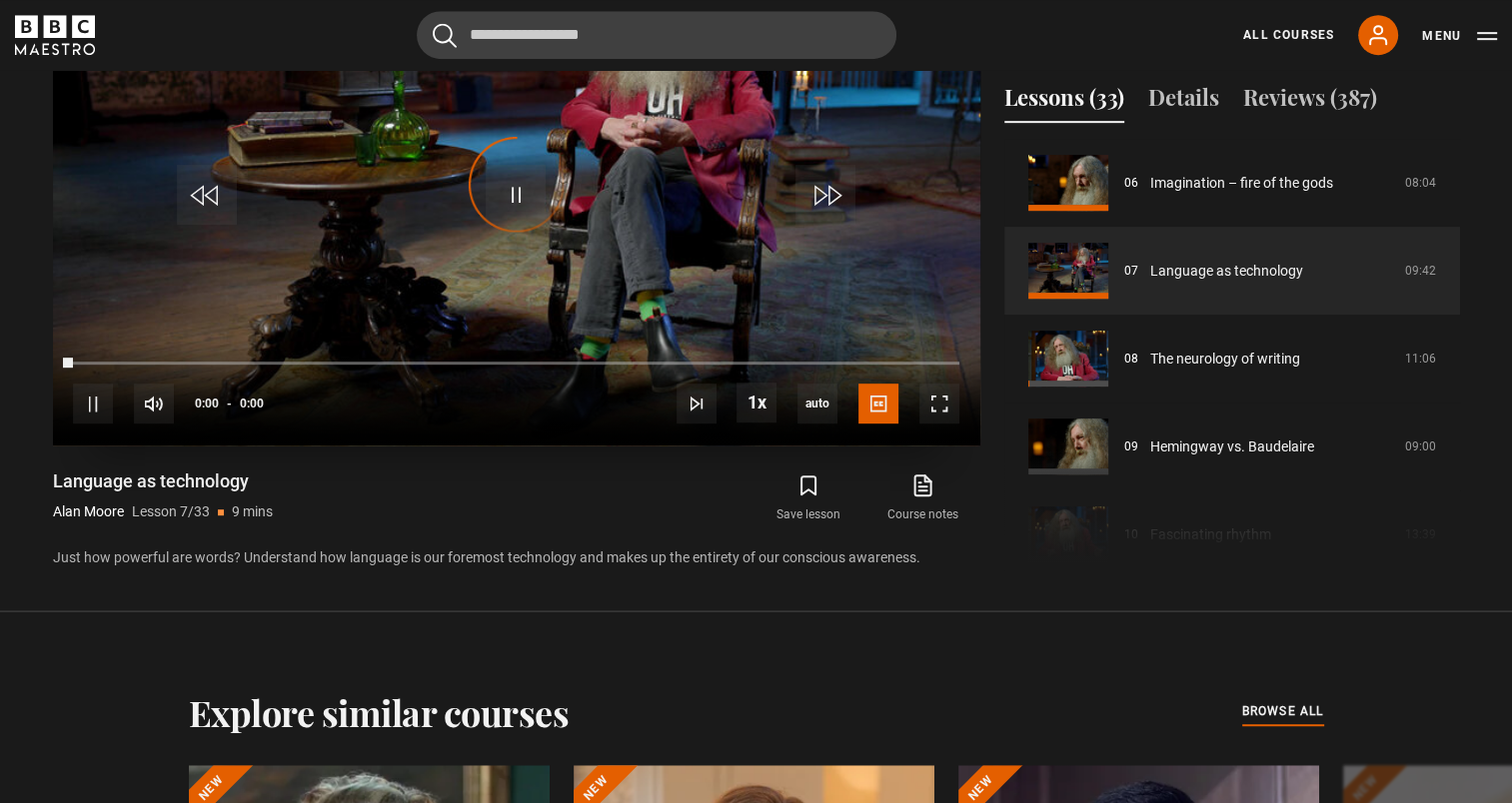 scroll, scrollTop: 893, scrollLeft: 0, axis: vertical 